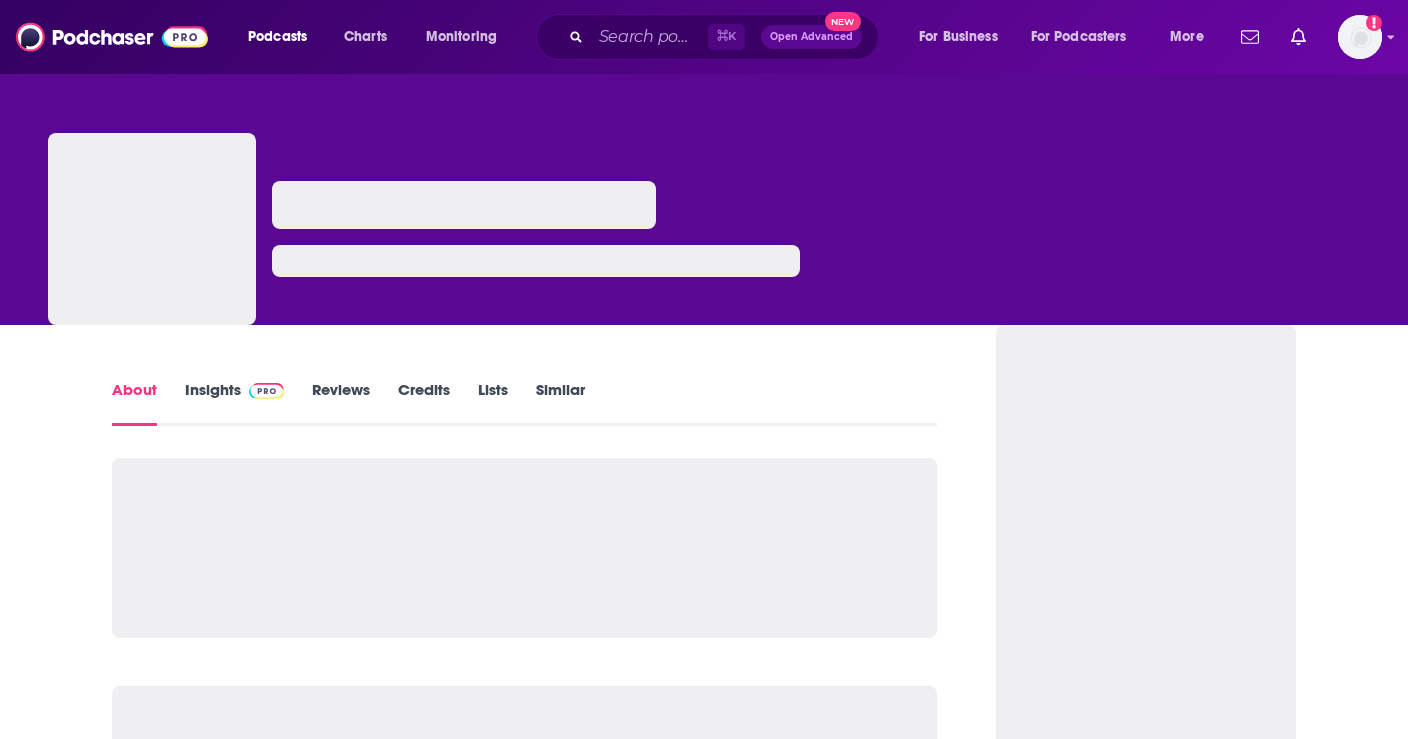scroll, scrollTop: 0, scrollLeft: 0, axis: both 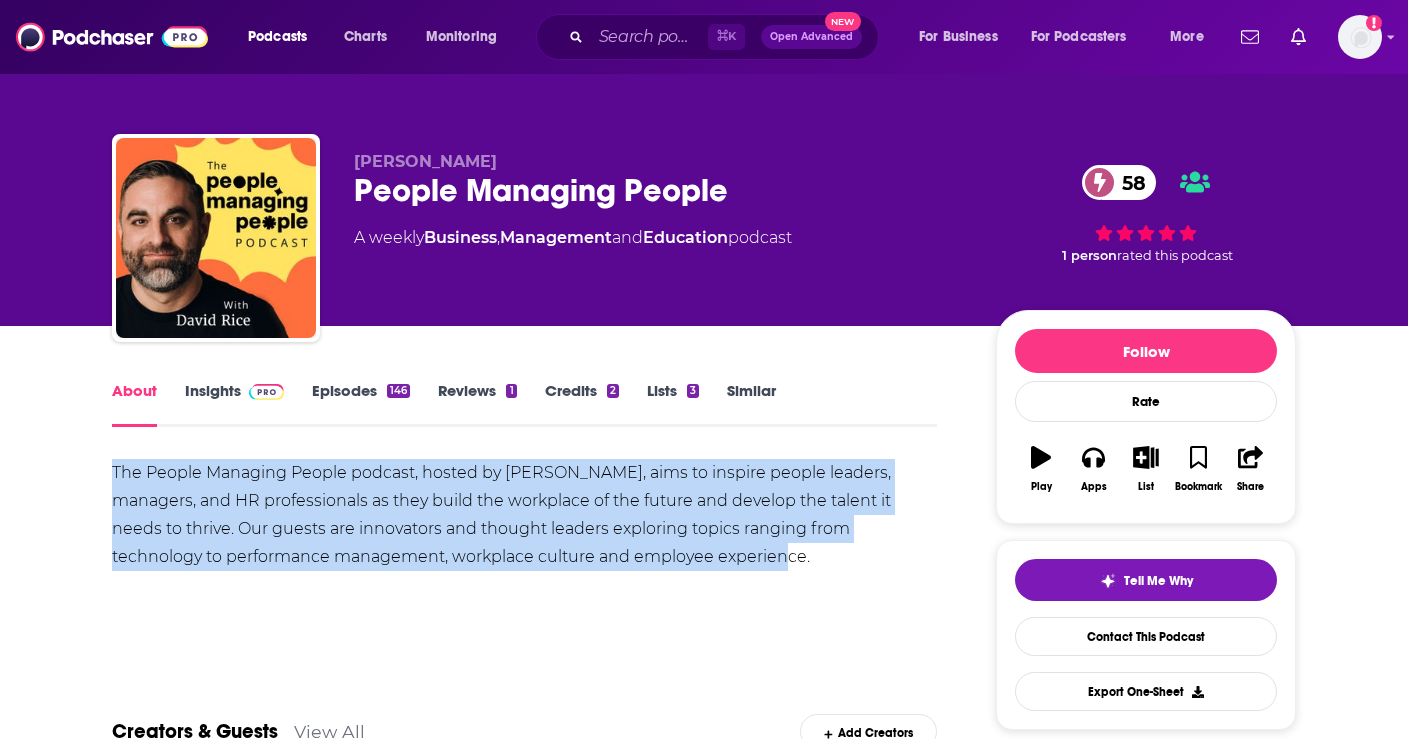 drag, startPoint x: 110, startPoint y: 474, endPoint x: 678, endPoint y: 582, distance: 578.17645 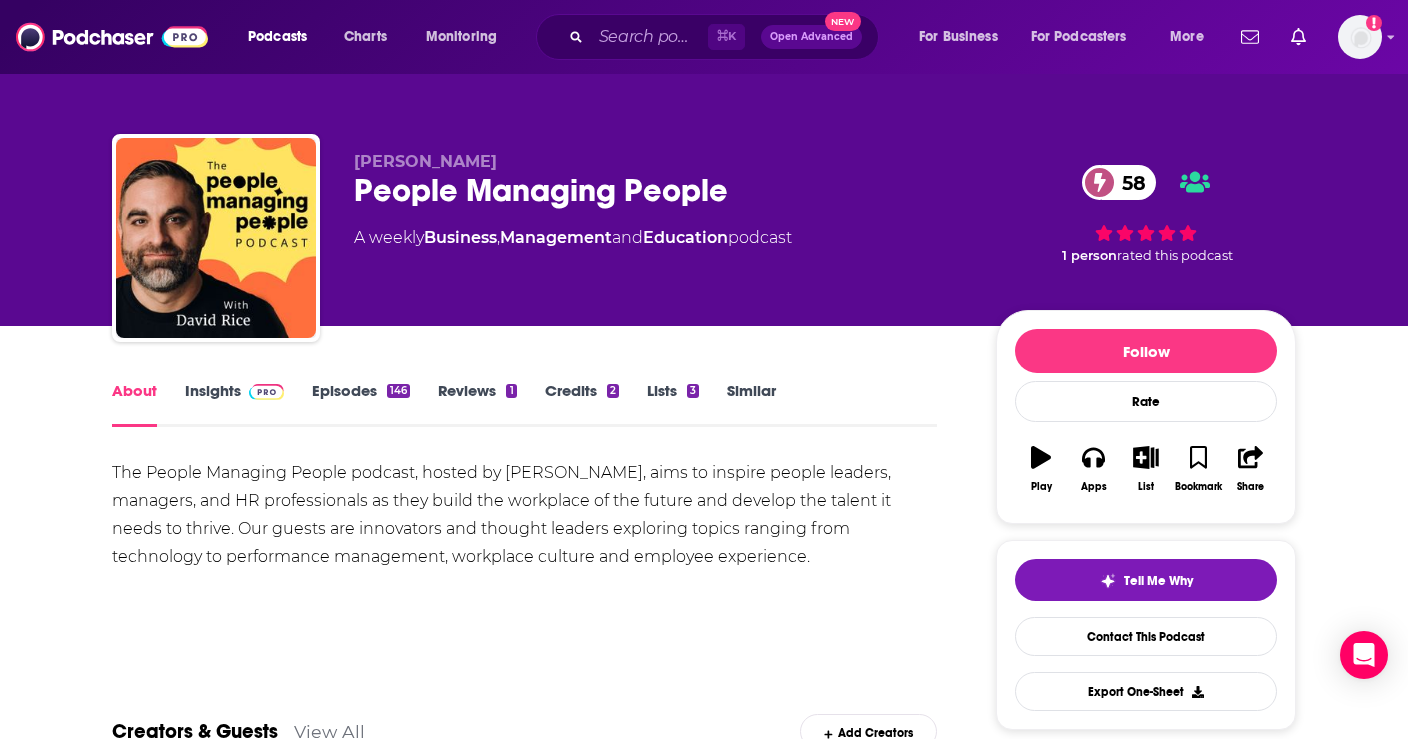 click on "The People Managing People podcast, hosted by [PERSON_NAME], aims to inspire people leaders, managers, and HR professionals as they build the workplace of the future and develop the talent it needs to thrive. Our guests are innovators and thought leaders exploring topics ranging from technology to performance management, workplace culture and employee experience." at bounding box center [524, 529] 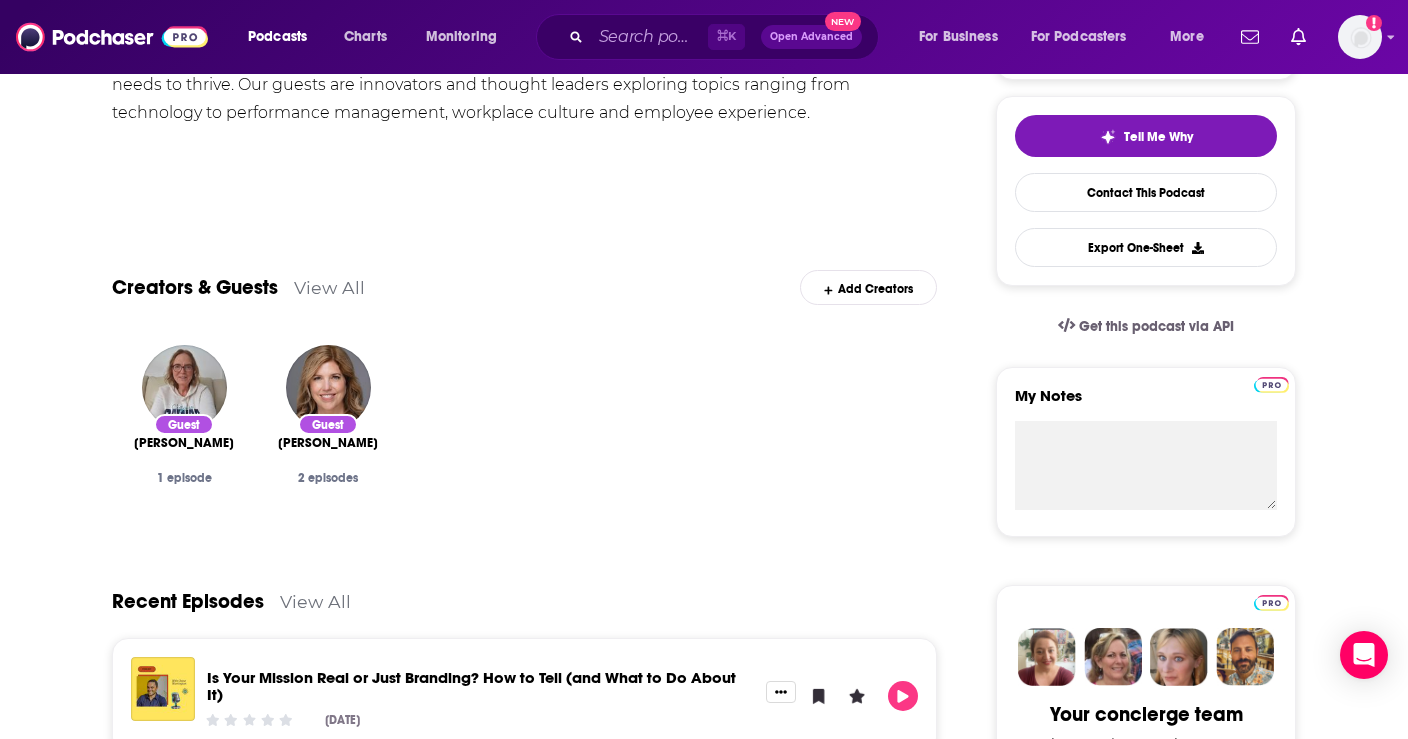 scroll, scrollTop: 442, scrollLeft: 0, axis: vertical 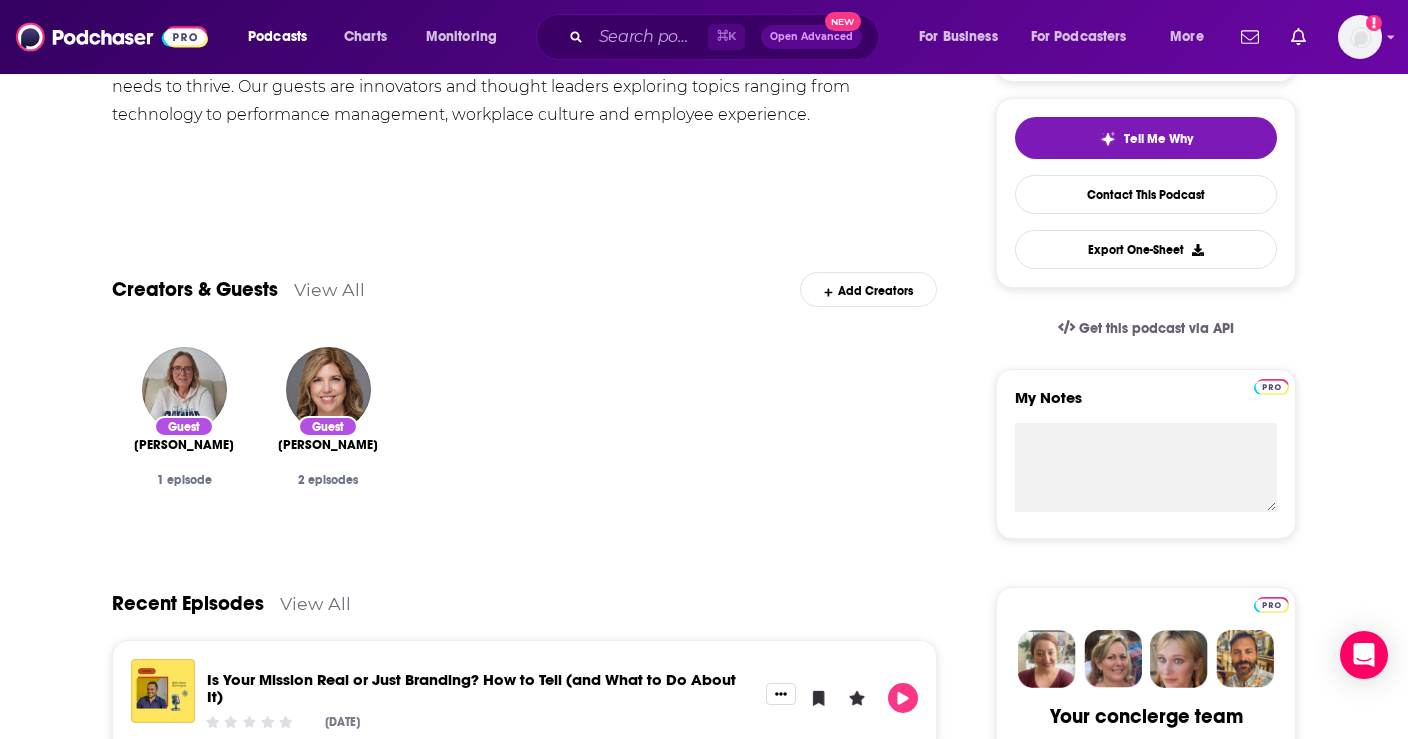copy on "[PERSON_NAME]" 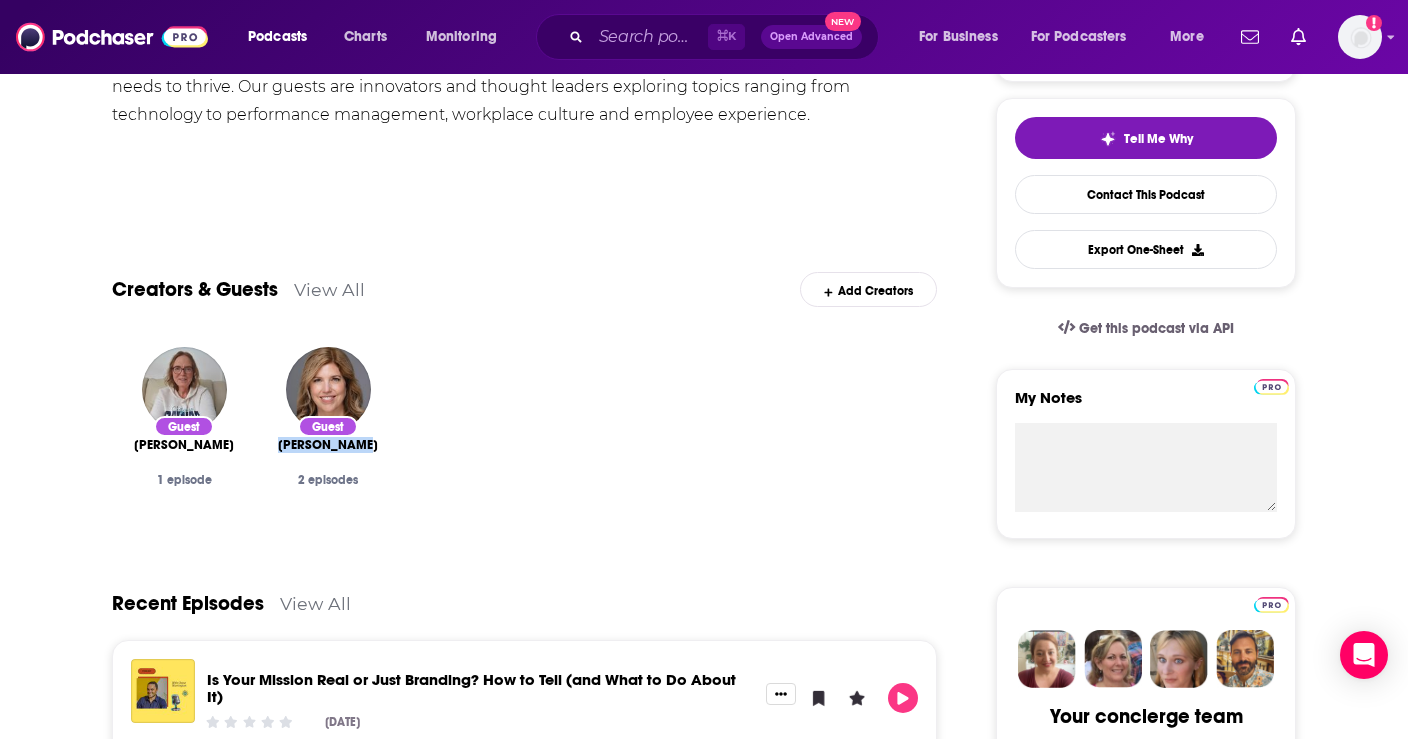 drag, startPoint x: 290, startPoint y: 451, endPoint x: 391, endPoint y: 450, distance: 101.00495 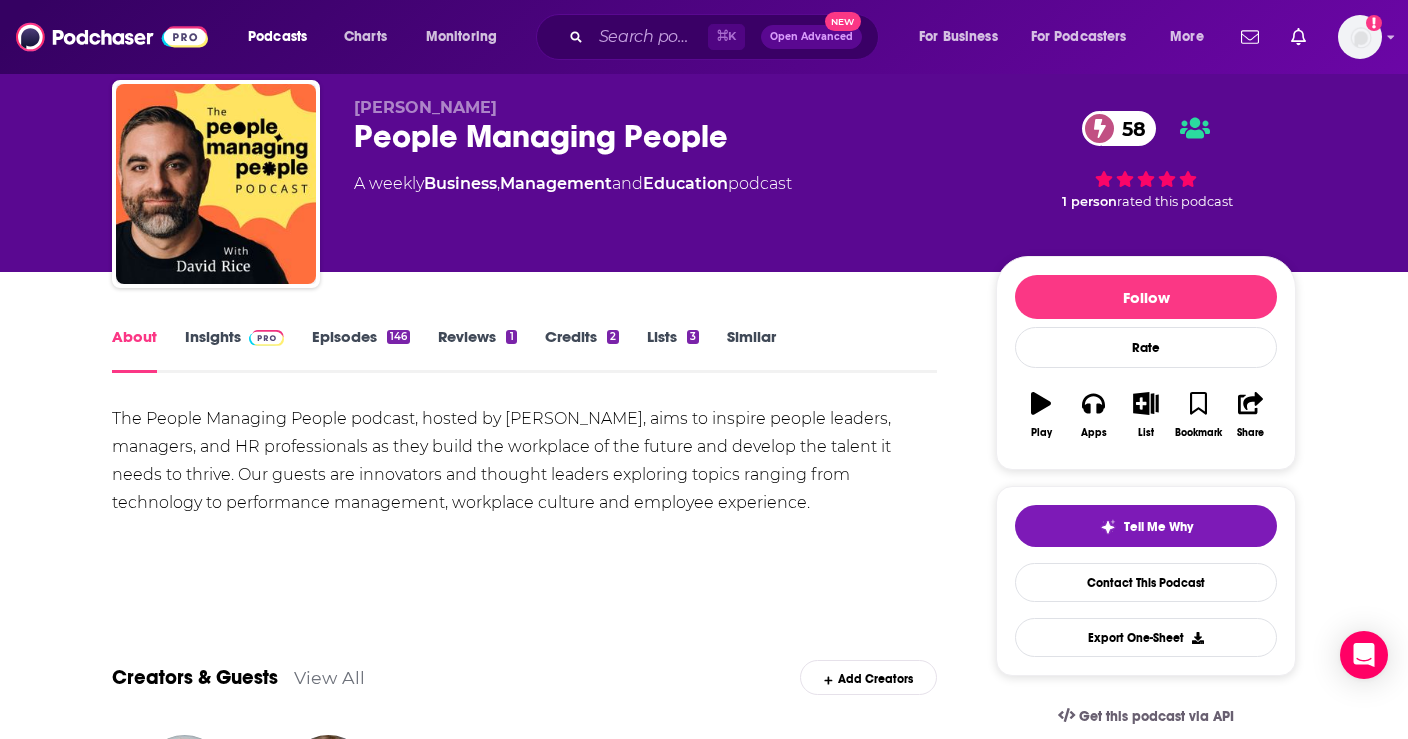 scroll, scrollTop: 63, scrollLeft: 0, axis: vertical 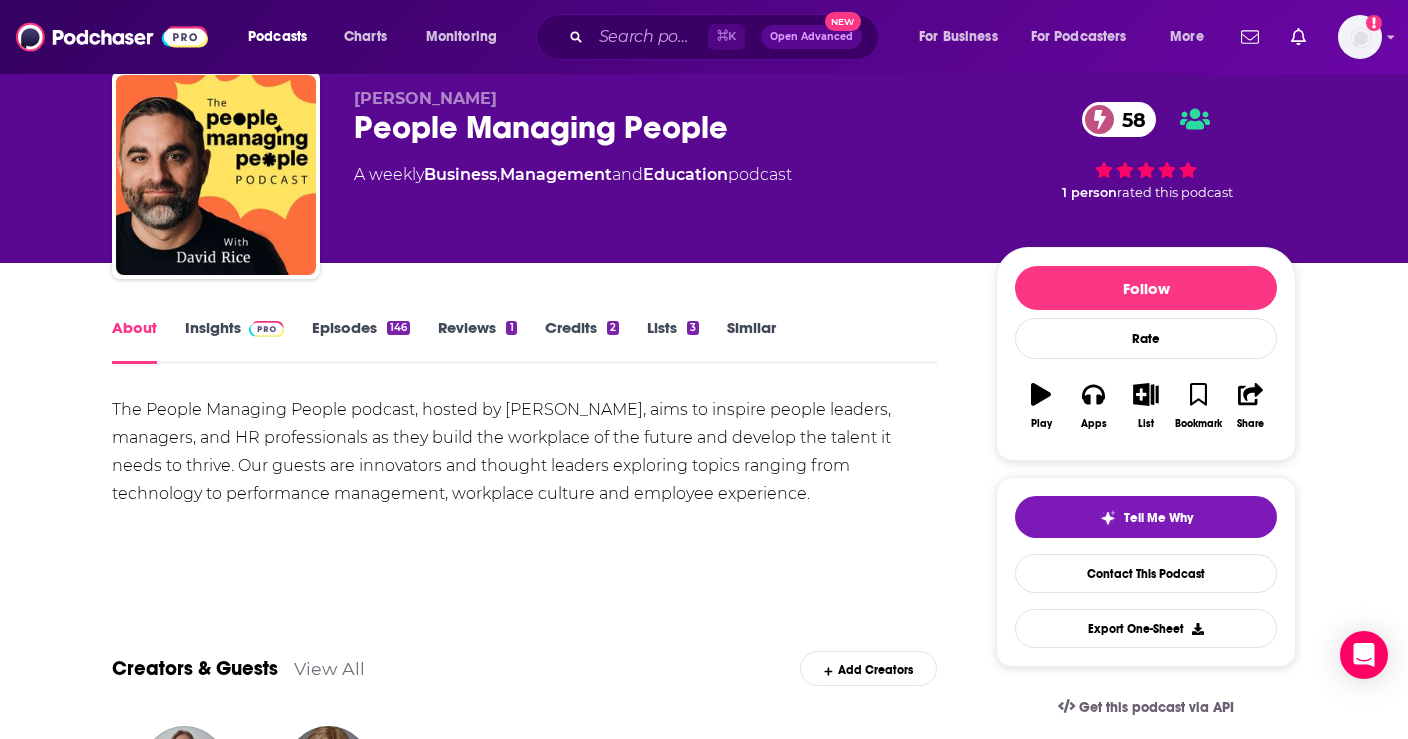 click on "Episodes 146" at bounding box center [361, 341] 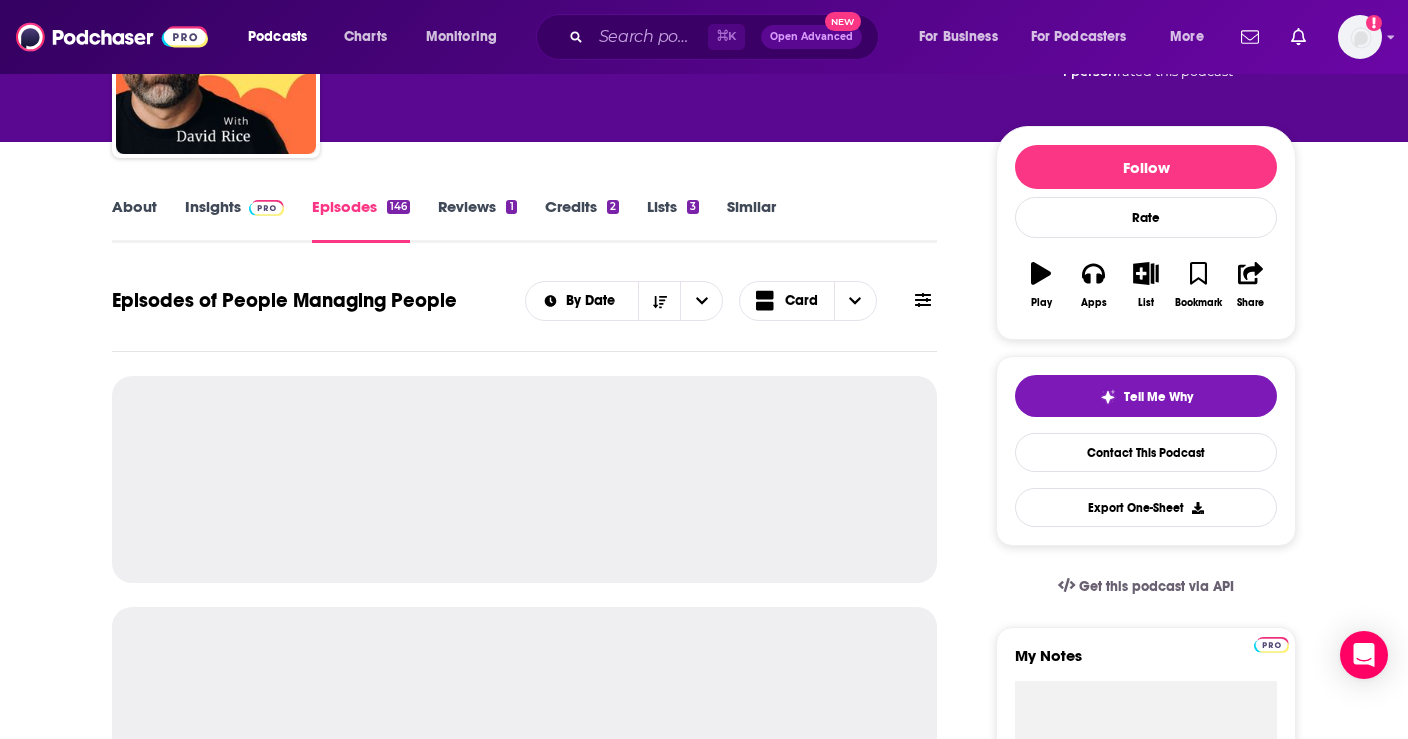 scroll, scrollTop: 190, scrollLeft: 0, axis: vertical 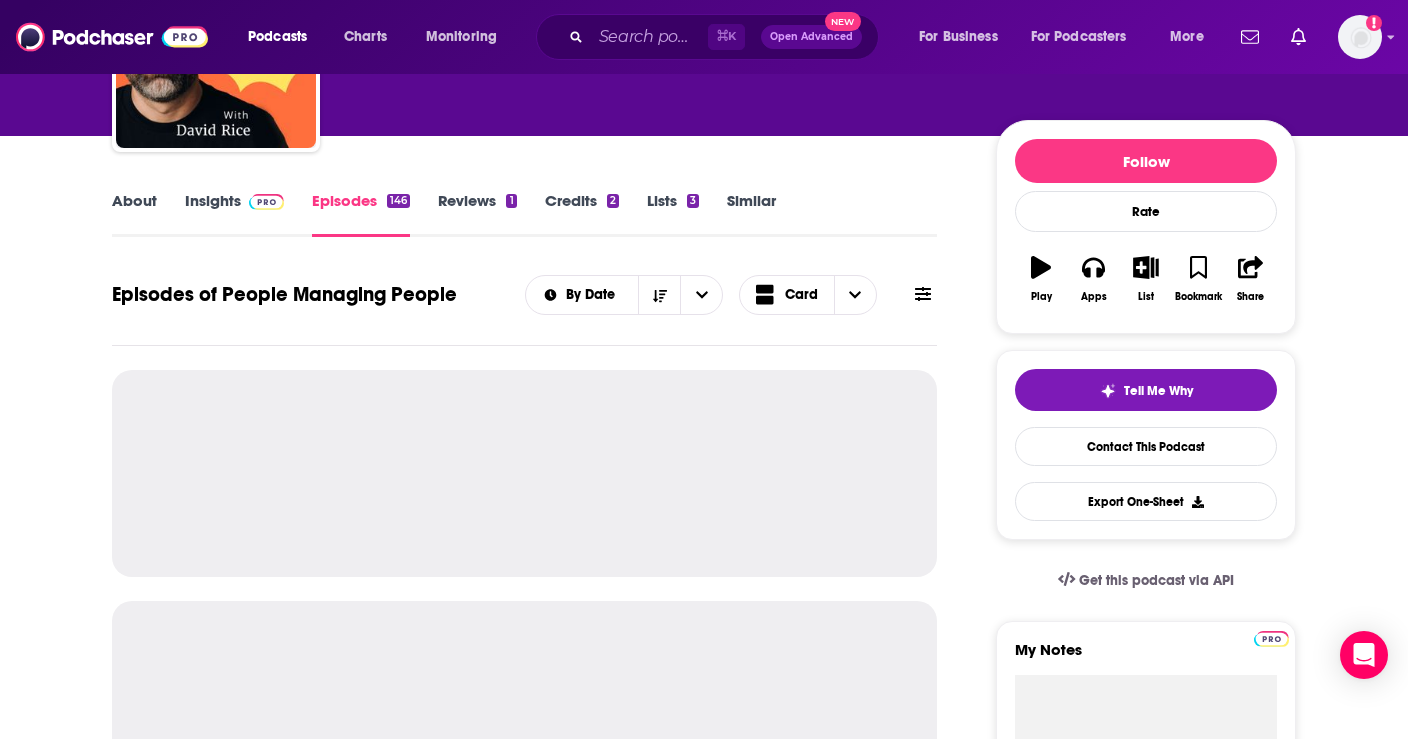 click on "About Insights Episodes 146 Reviews 1 Credits 2 Lists 3 Similar Episodes of People Managing People By Date Card Follow Rate Play Apps List Bookmark Share Tell Me Why Contact This Podcast Export One-Sheet Get this podcast via API My Notes Your concierge team Ask a question or make a request. Send a message Share This Podcast Recommendation sent [URL][DOMAIN_NAME] Copy Link Followers 3" at bounding box center [704, 1474] 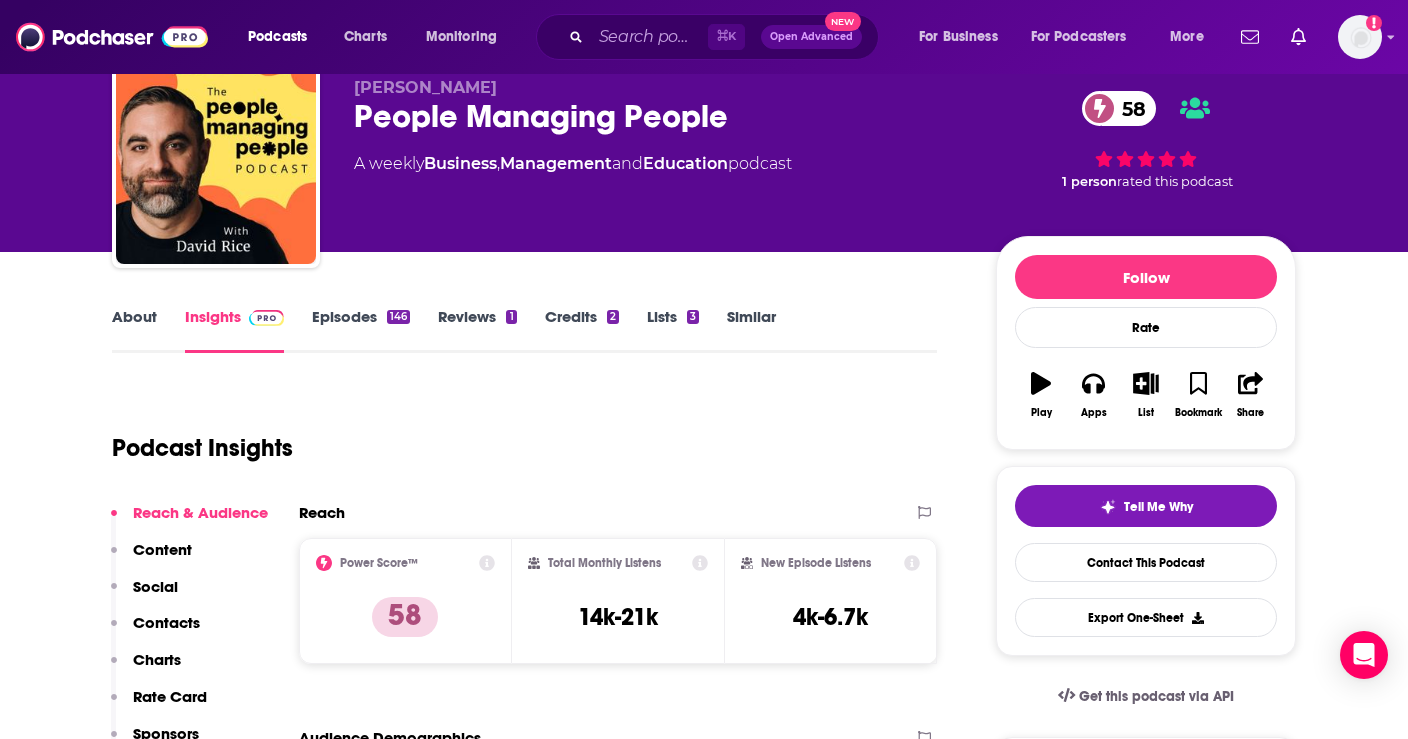 scroll, scrollTop: 72, scrollLeft: 0, axis: vertical 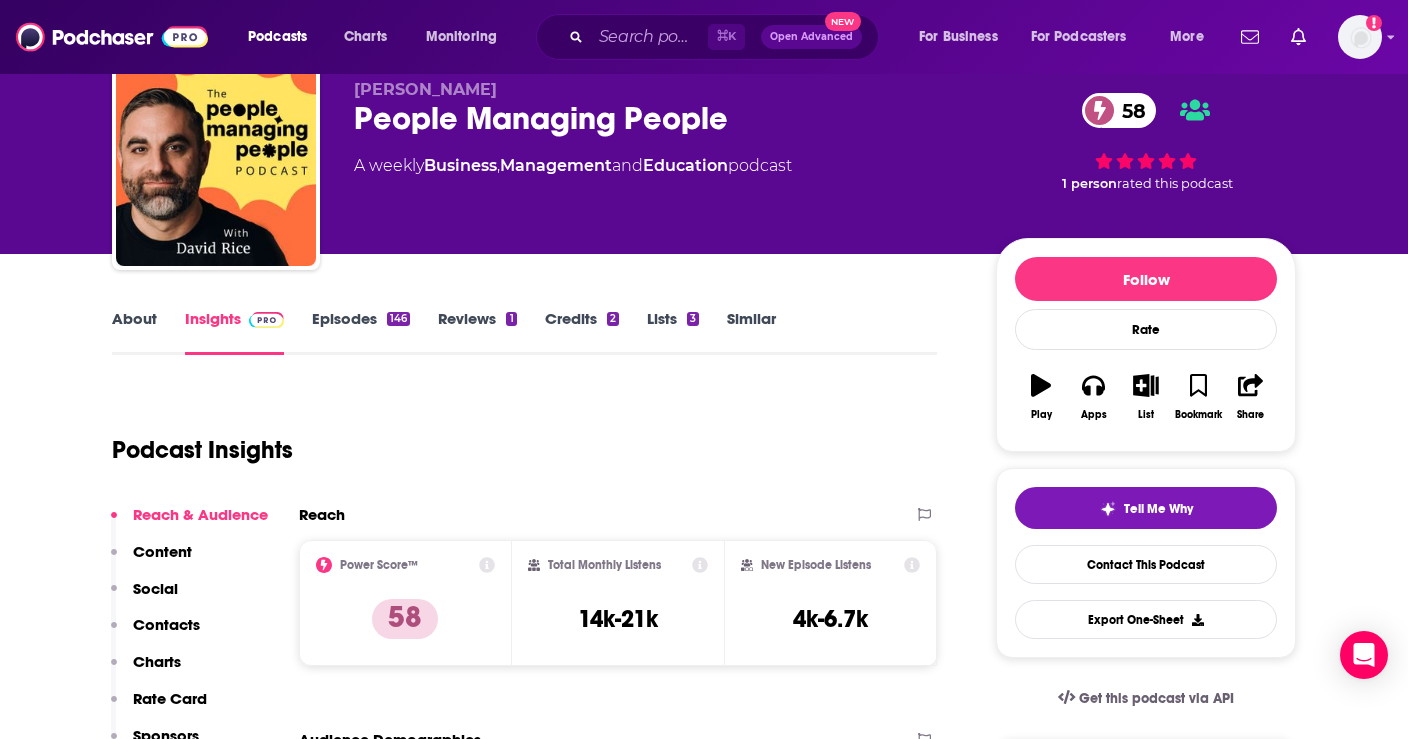 click on "Episodes 146" at bounding box center [361, 332] 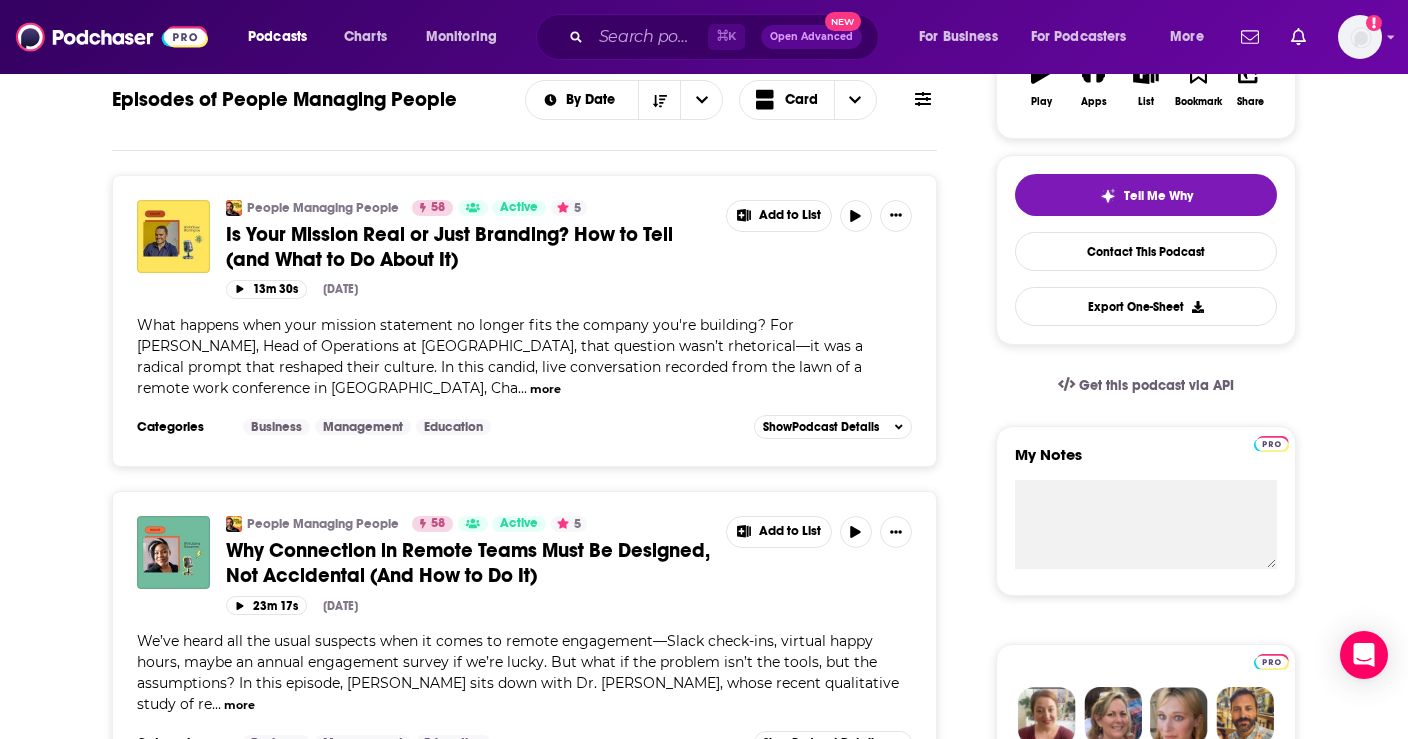 scroll, scrollTop: 388, scrollLeft: 0, axis: vertical 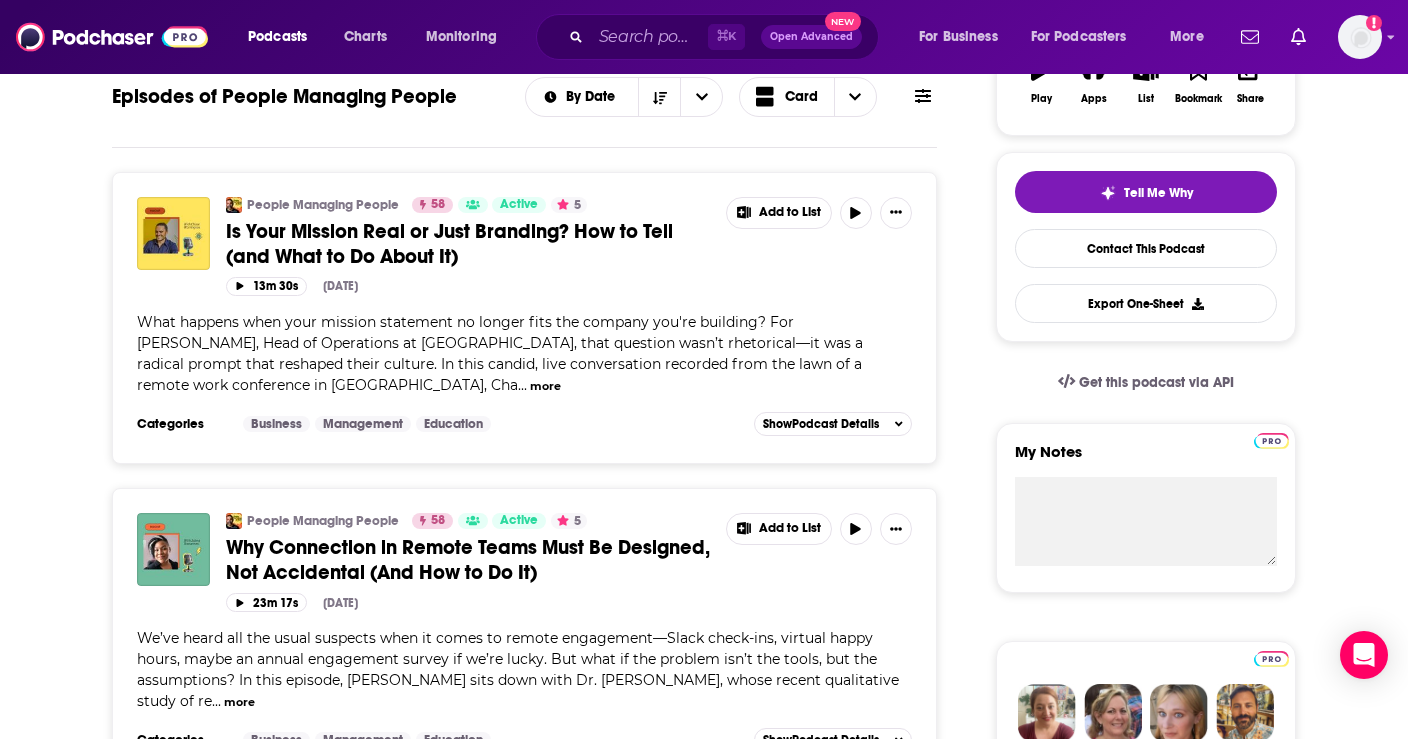 click on "more" at bounding box center [545, 386] 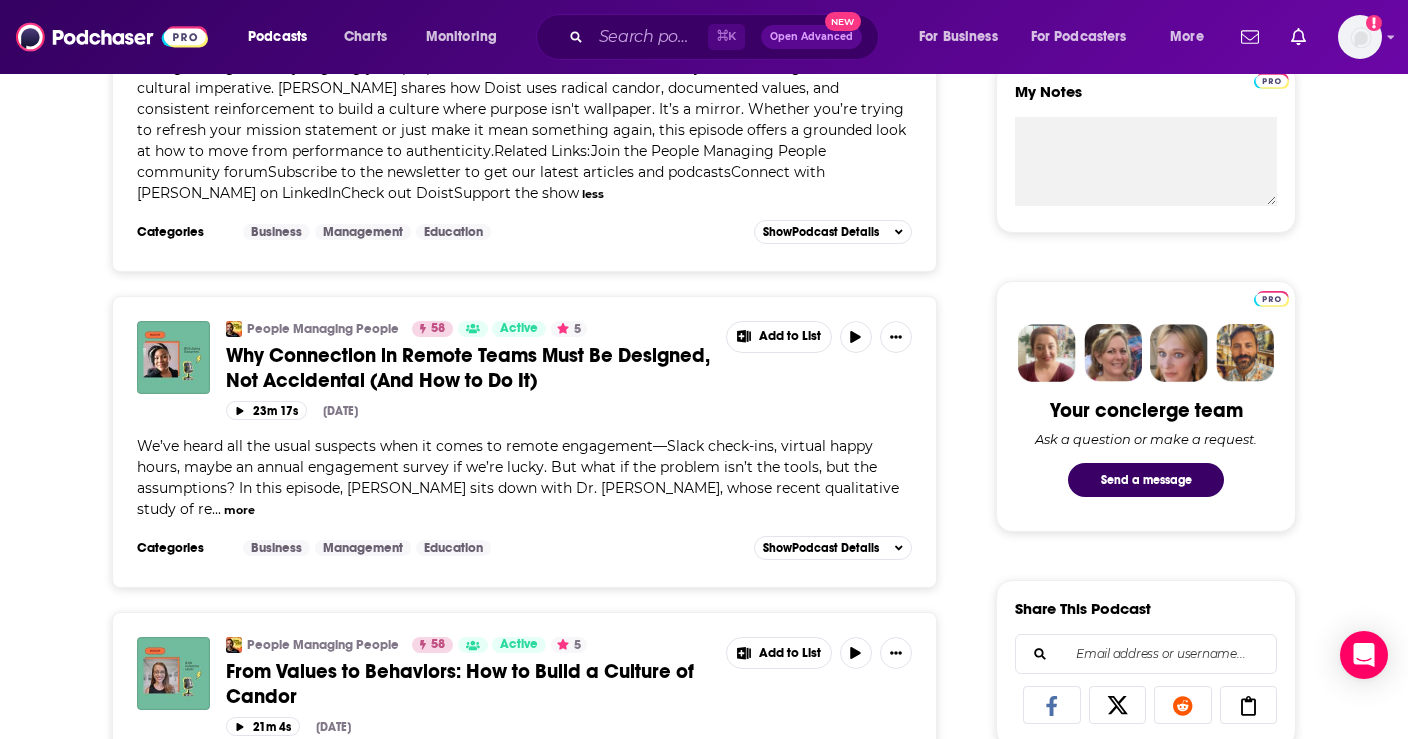 scroll, scrollTop: 751, scrollLeft: 0, axis: vertical 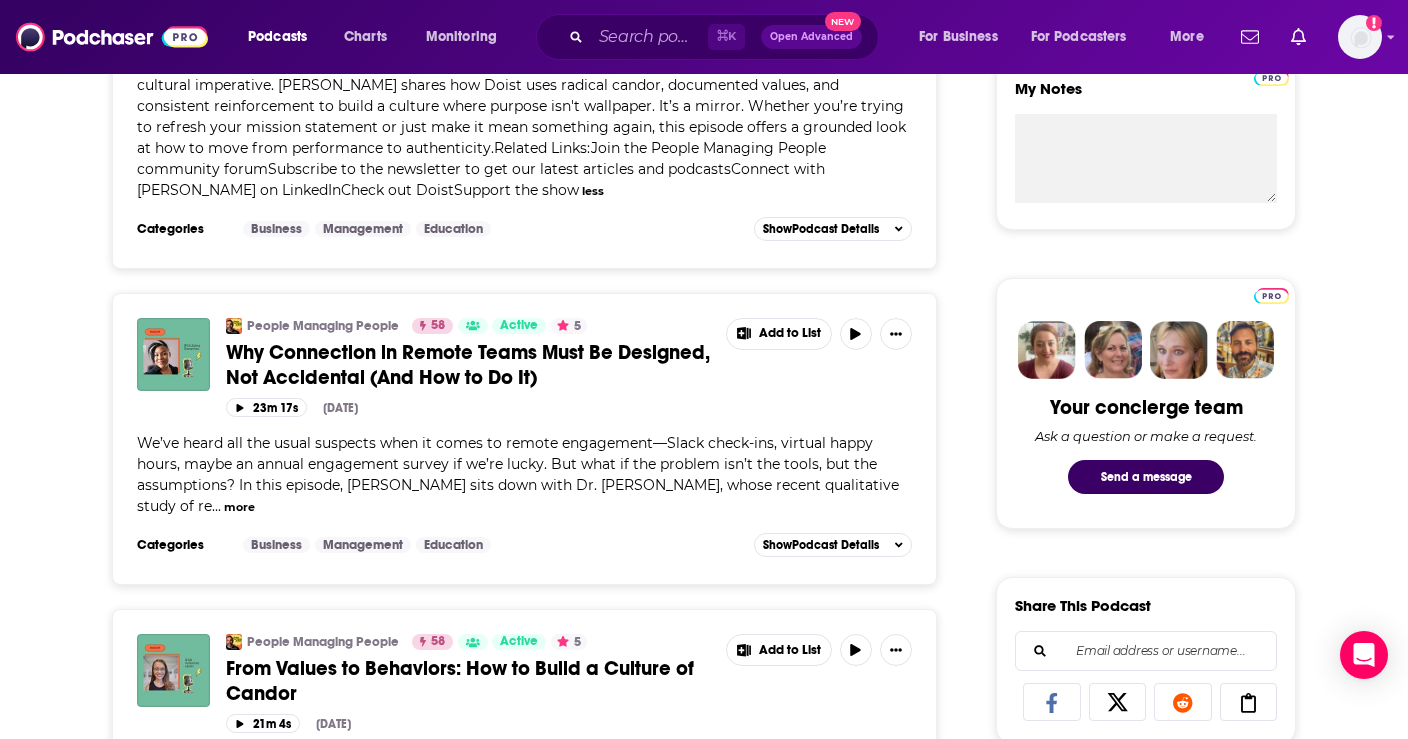 click on "more" at bounding box center [239, 507] 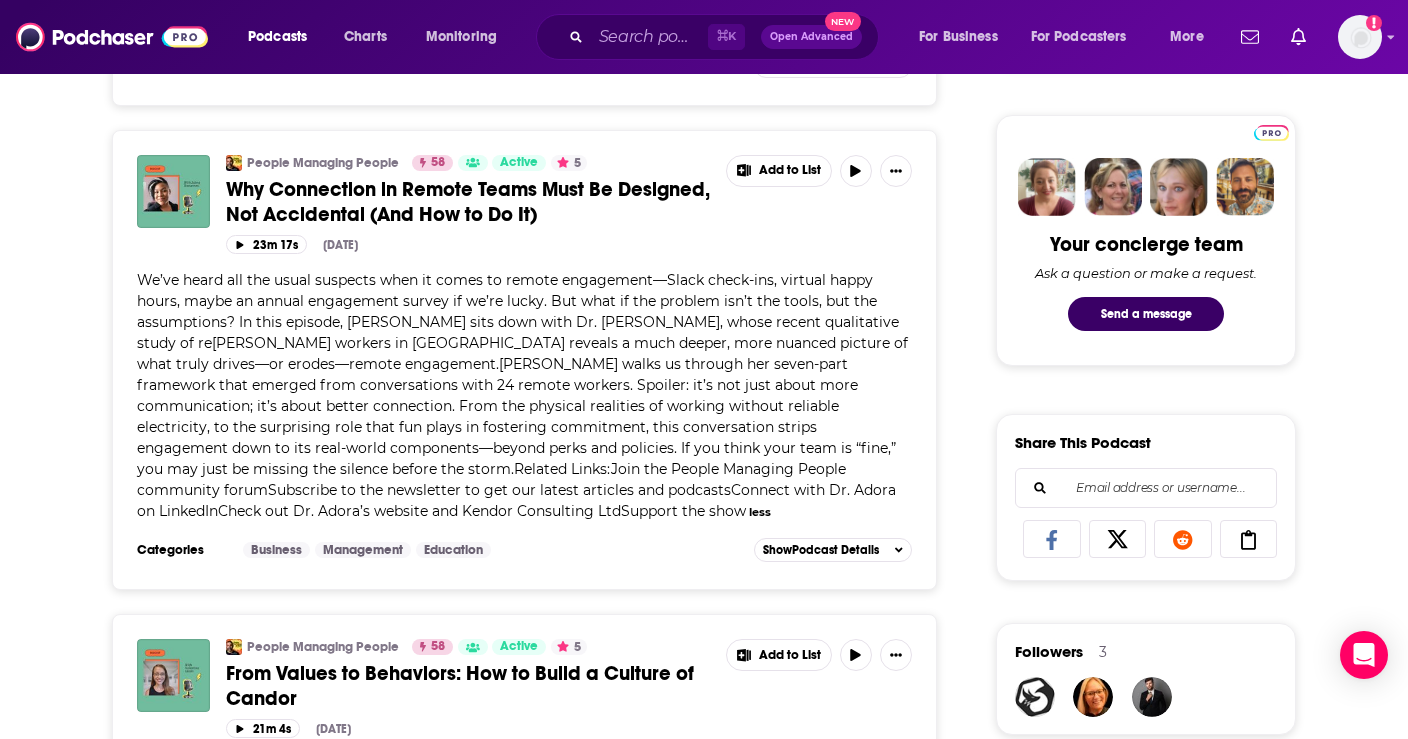 scroll, scrollTop: 915, scrollLeft: 0, axis: vertical 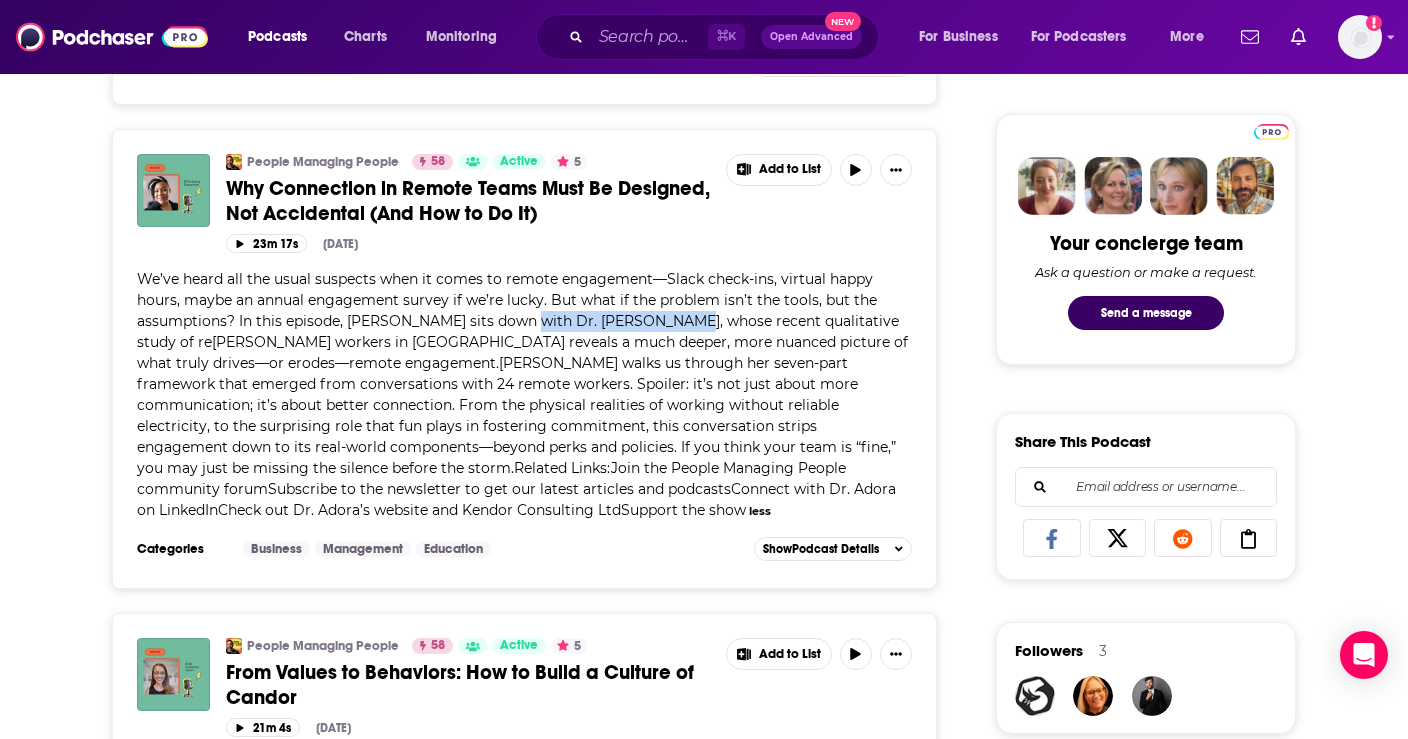 copy on "h Dr. Adora Ikwuemesi" 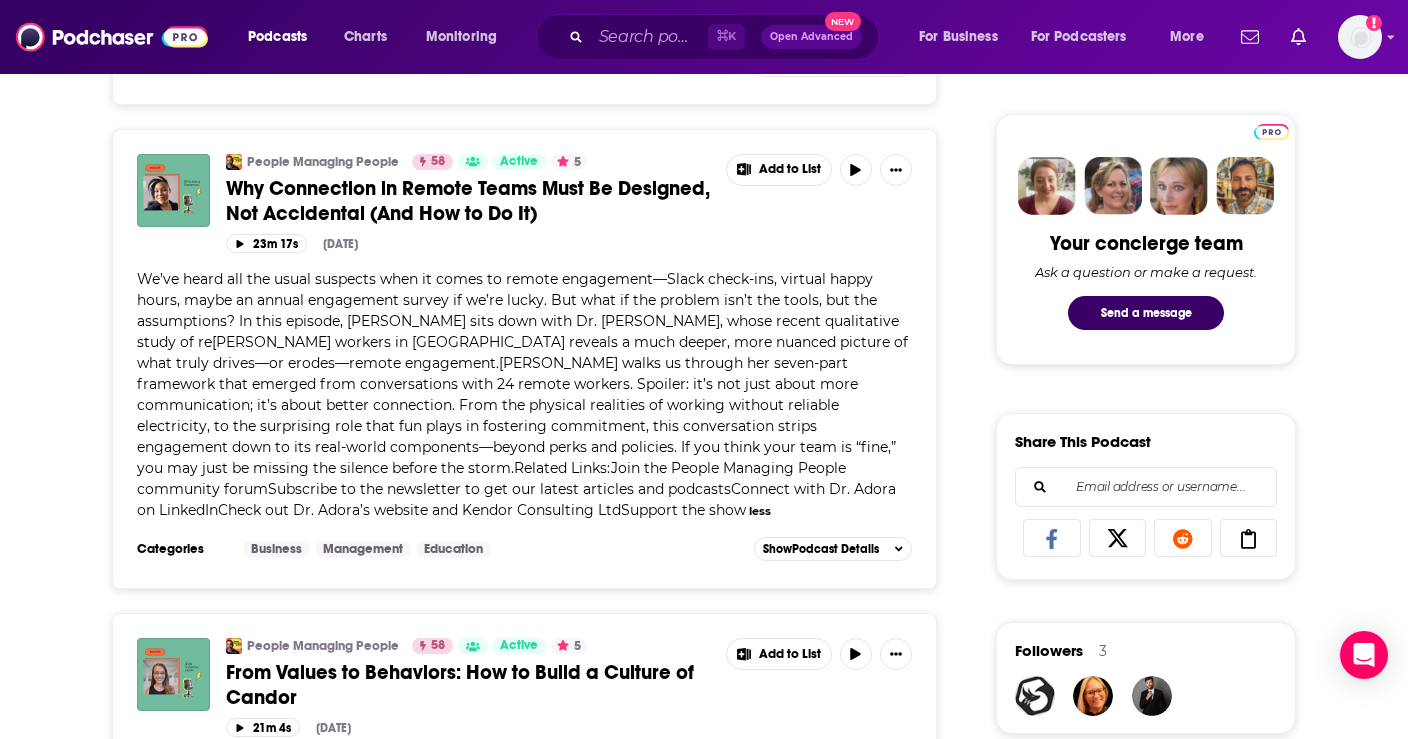 click on "[PERSON_NAME] workers in [GEOGRAPHIC_DATA] reveals a much deeper, more nuanced picture of what truly drives—or erodes—remote engagement.[PERSON_NAME] walks us through her seven-part framework that emerged from conversations with 24 remote workers. Spoiler: it’s not just about more communication; it’s about better connection. From the physical realities of working without reliable electricity, to the surprising role that fun plays in fostering commitment, this conversation strips engagement down to its real-world components—beyond perks and policies. If you think your team is “fine,” you may just be missing the silence before the storm.Related Links:Join the People Managing People community forumSubscribe to the newsletter to get our latest articles and podcastsConnect with Dr. Adora on LinkedInCheck out Dr. Adora’s website and Kendor Consulting LtdSupport the show" at bounding box center (522, 426) 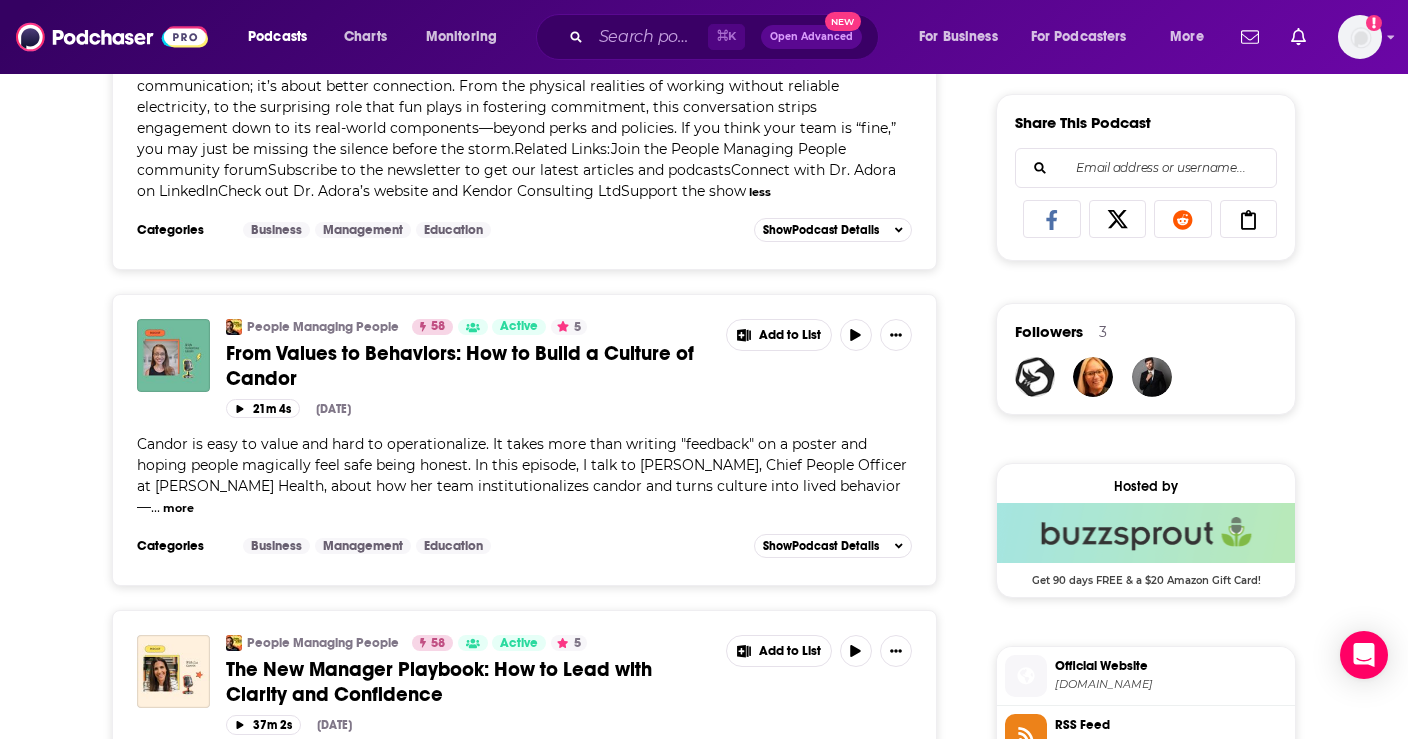 scroll, scrollTop: 1262, scrollLeft: 0, axis: vertical 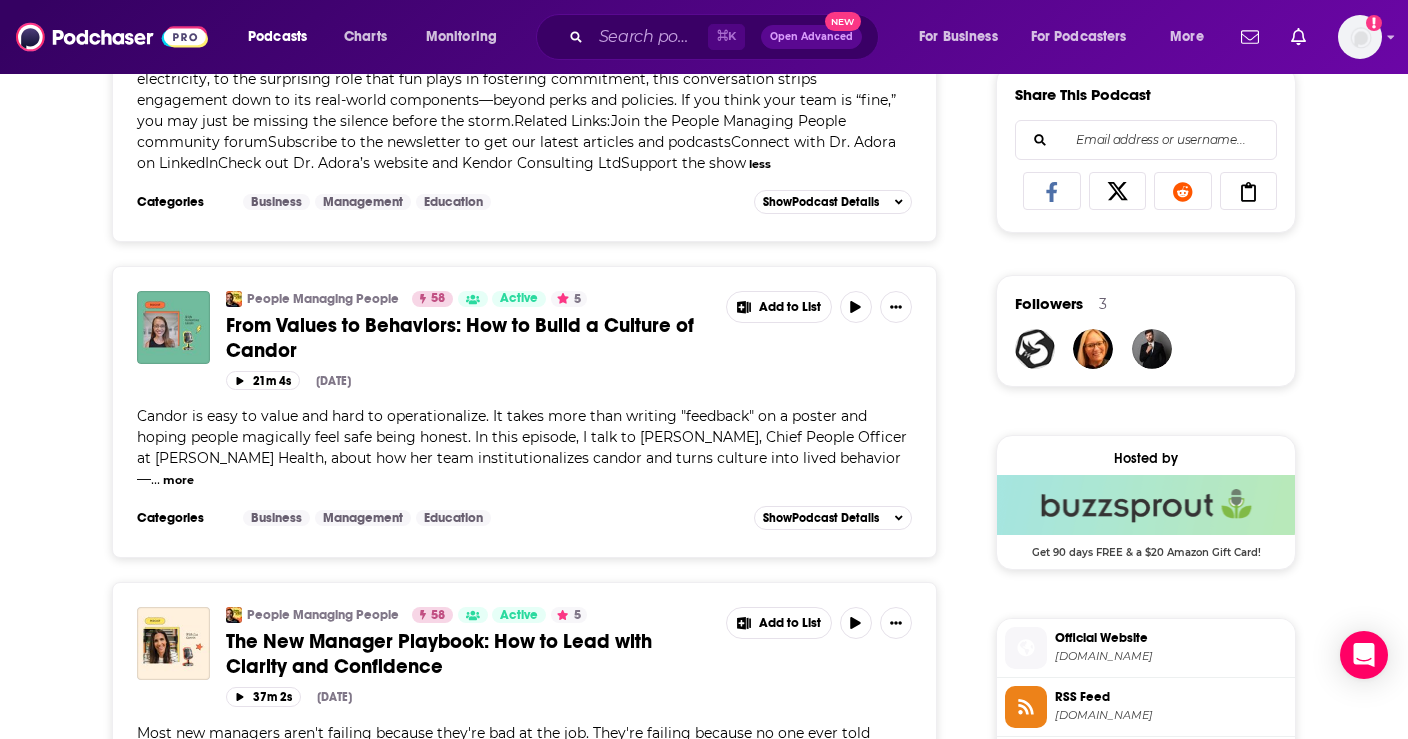click on "Candor is easy to value and hard to operationalize. It takes more than writing "feedback" on a poster and hoping people magically feel safe being honest. In this episode, I talk to [PERSON_NAME], Chief People Officer at [PERSON_NAME] Health, about how her team institutionalizes candor and turns culture into lived behavior—" at bounding box center [522, 447] 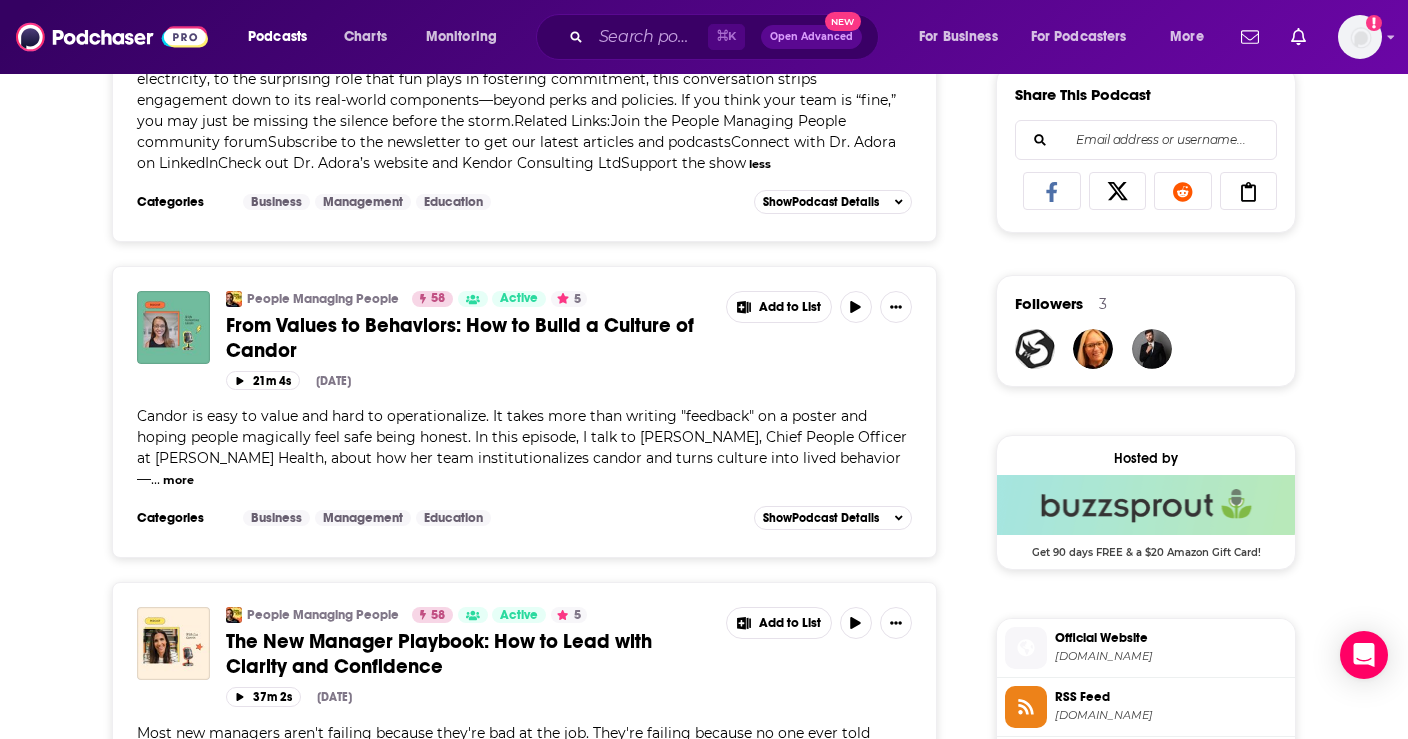 click on "Candor is easy to value and hard to operationalize. It takes more than writing "feedback" on a poster and hoping people magically feel safe being honest. In this episode, I talk to [PERSON_NAME], Chief People Officer at [PERSON_NAME] Health, about how her team institutionalizes candor and turns culture into lived behavior—" at bounding box center [522, 447] 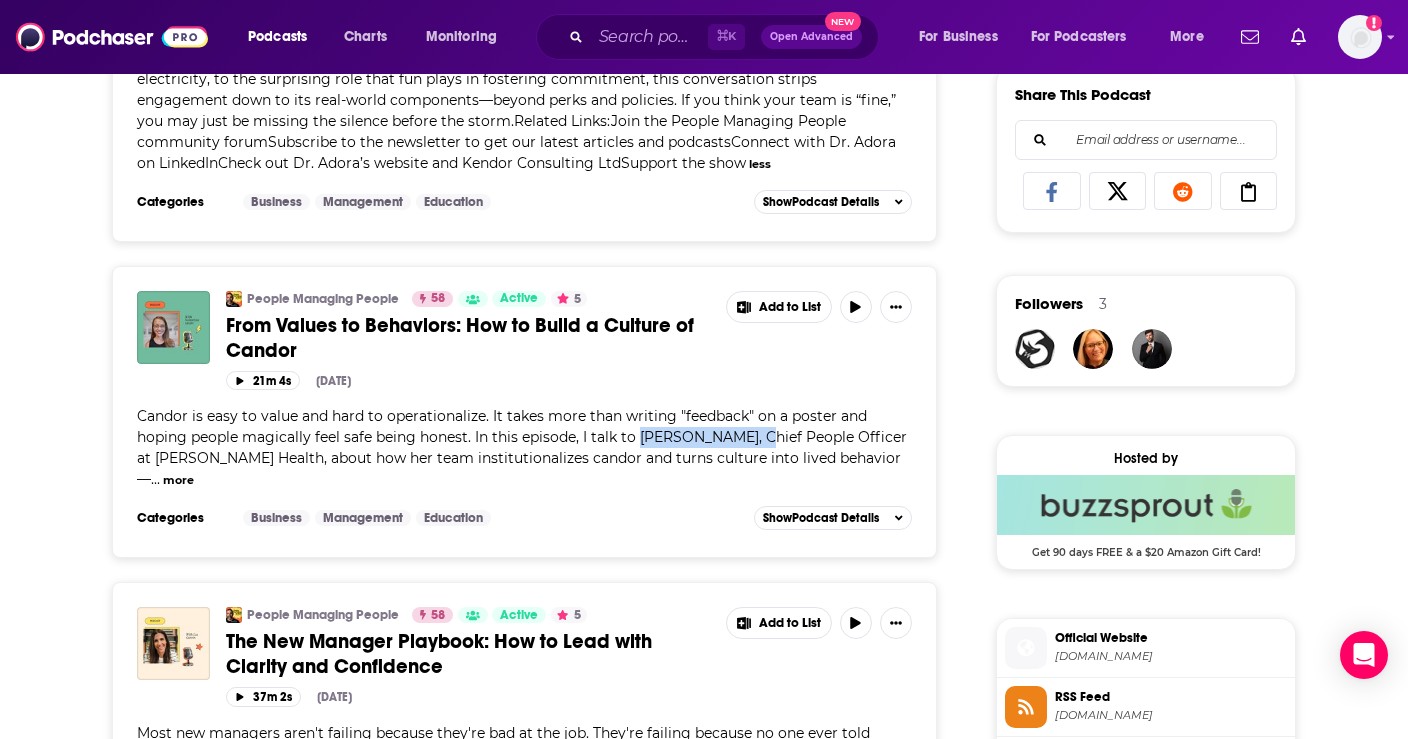 copy on "[PERSON_NAME]" 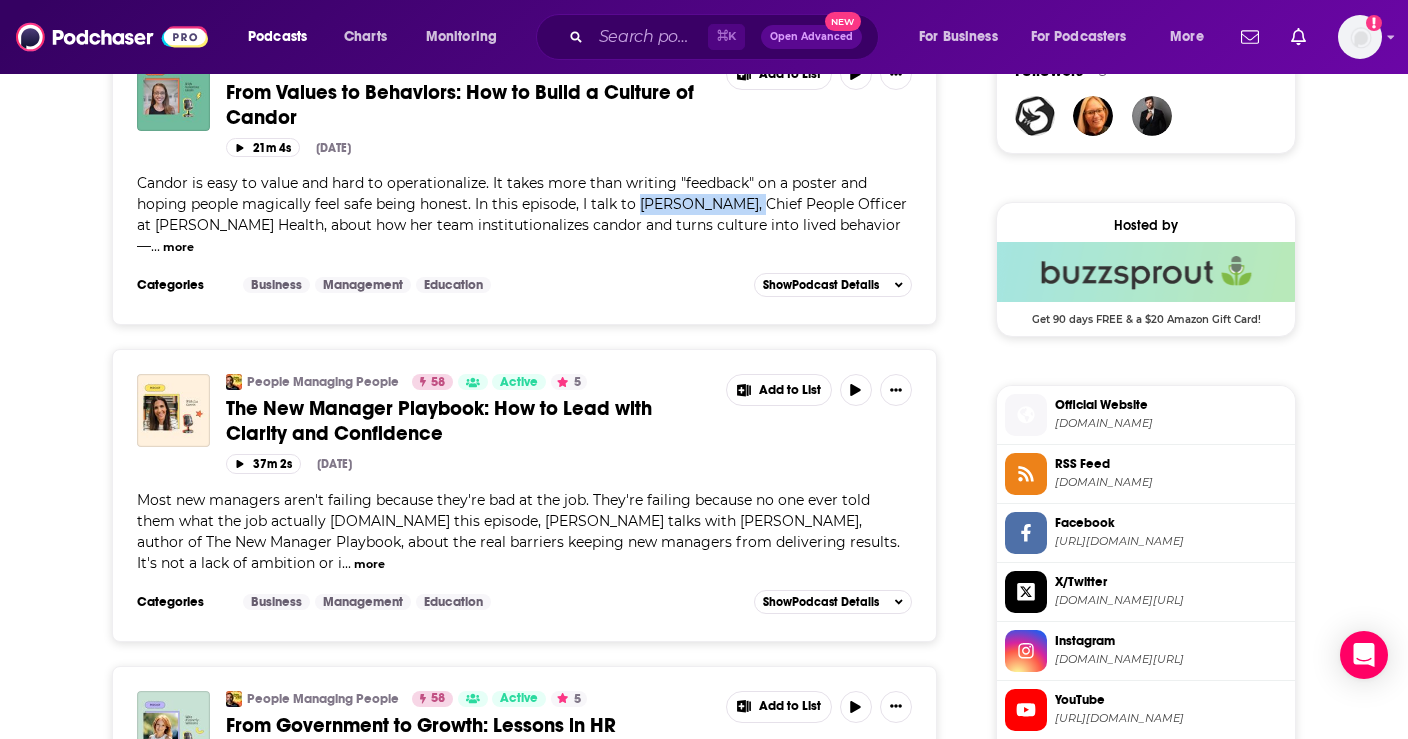 scroll, scrollTop: 1509, scrollLeft: 0, axis: vertical 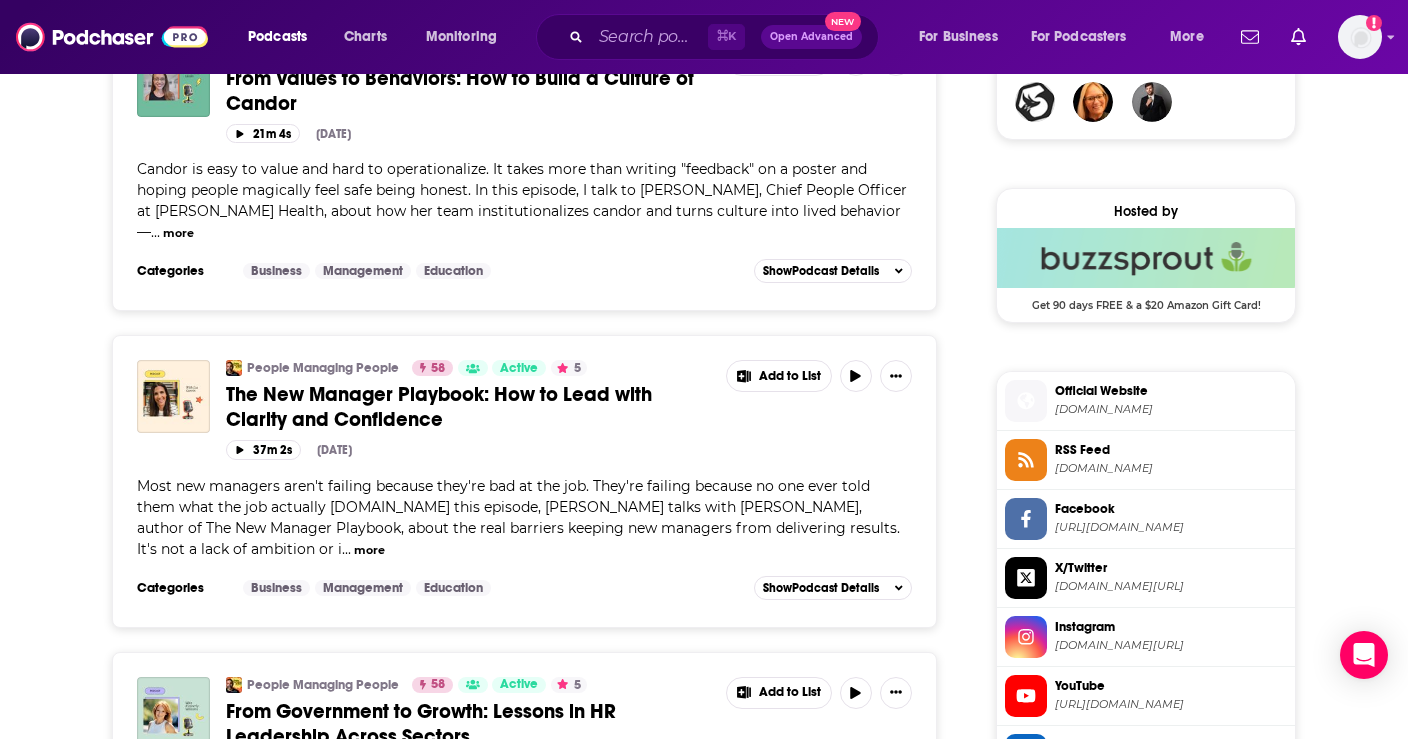 click on "Most new managers aren't failing because they're bad at the job. They're failing because no one ever told them what the job actually [DOMAIN_NAME] this episode, [PERSON_NAME] talks with [PERSON_NAME], author of The New Manager Playbook, about the real barriers keeping new managers from delivering results. It's not a lack of ambition or i" at bounding box center (518, 517) 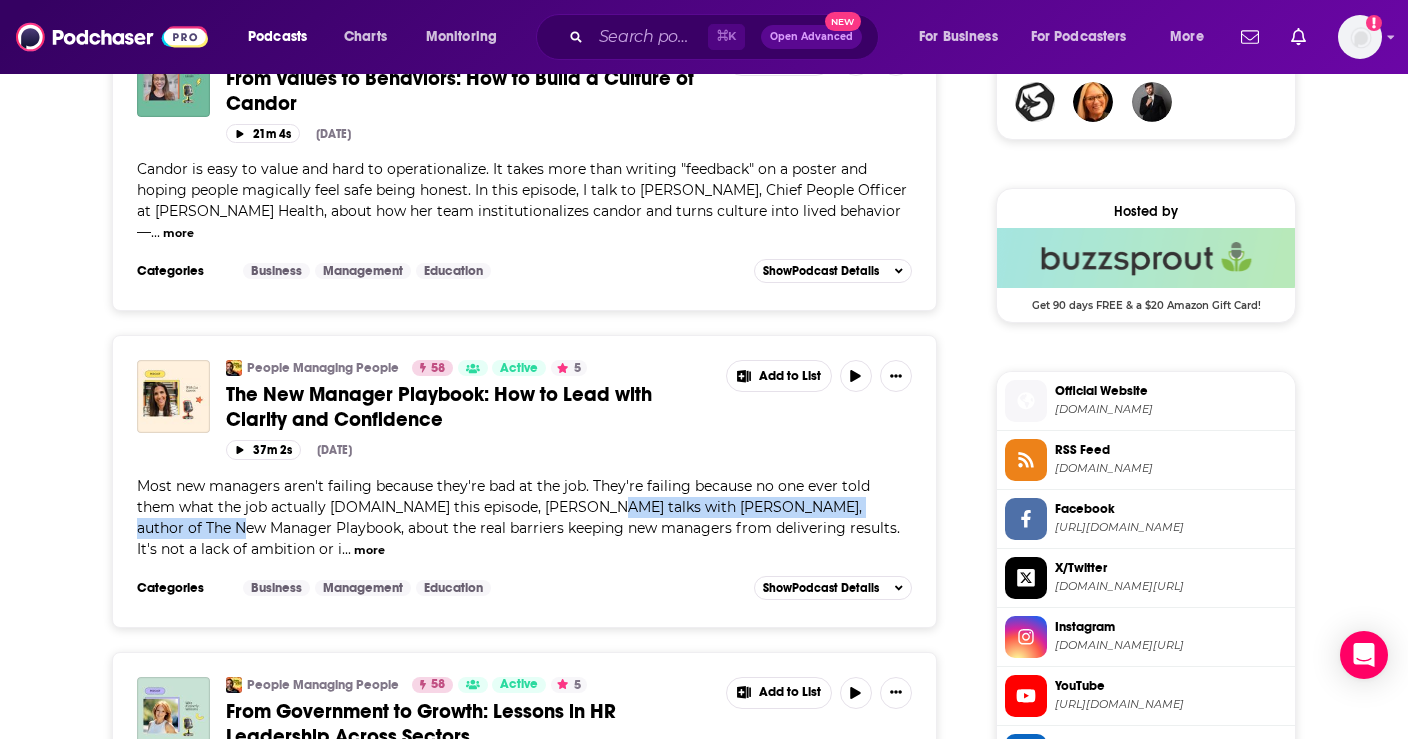 copy on "[PERSON_NAME], author of The New Manager Playbook" 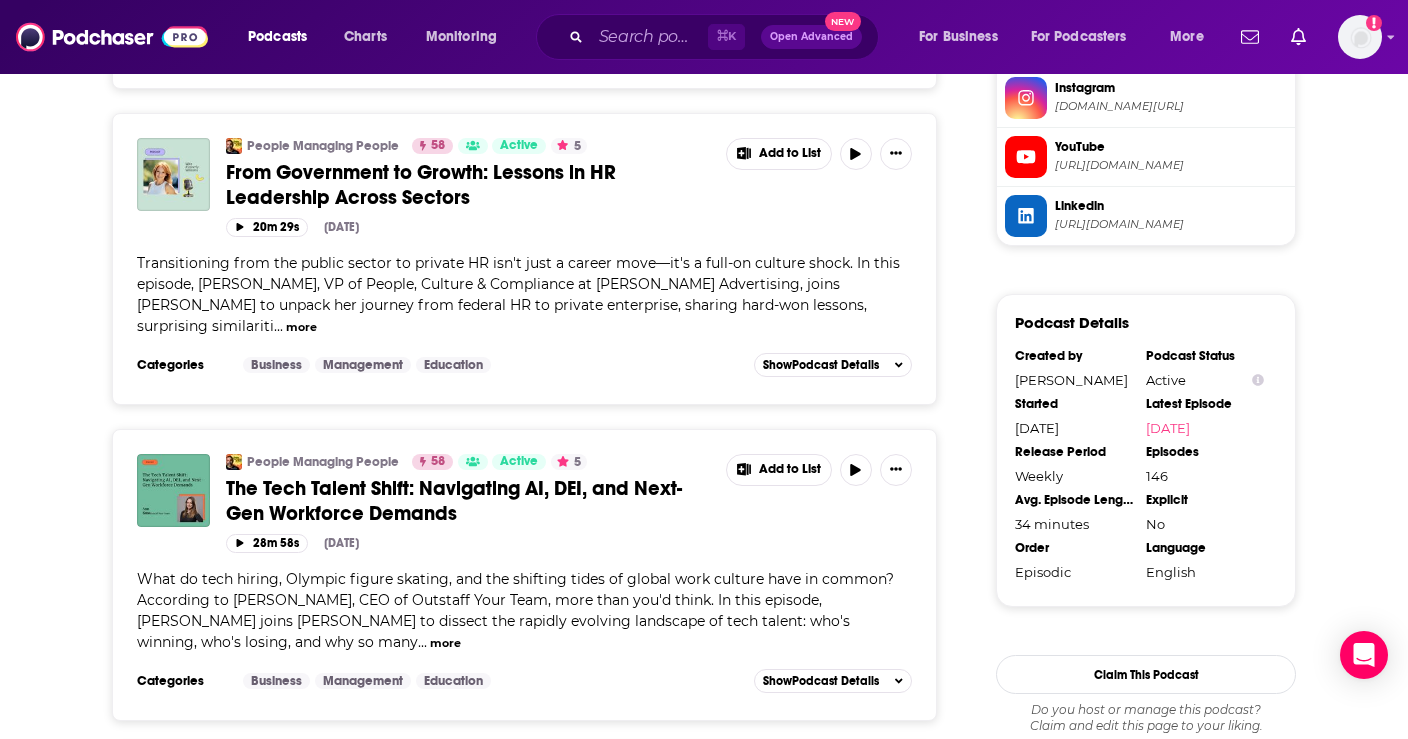 scroll, scrollTop: 2081, scrollLeft: 0, axis: vertical 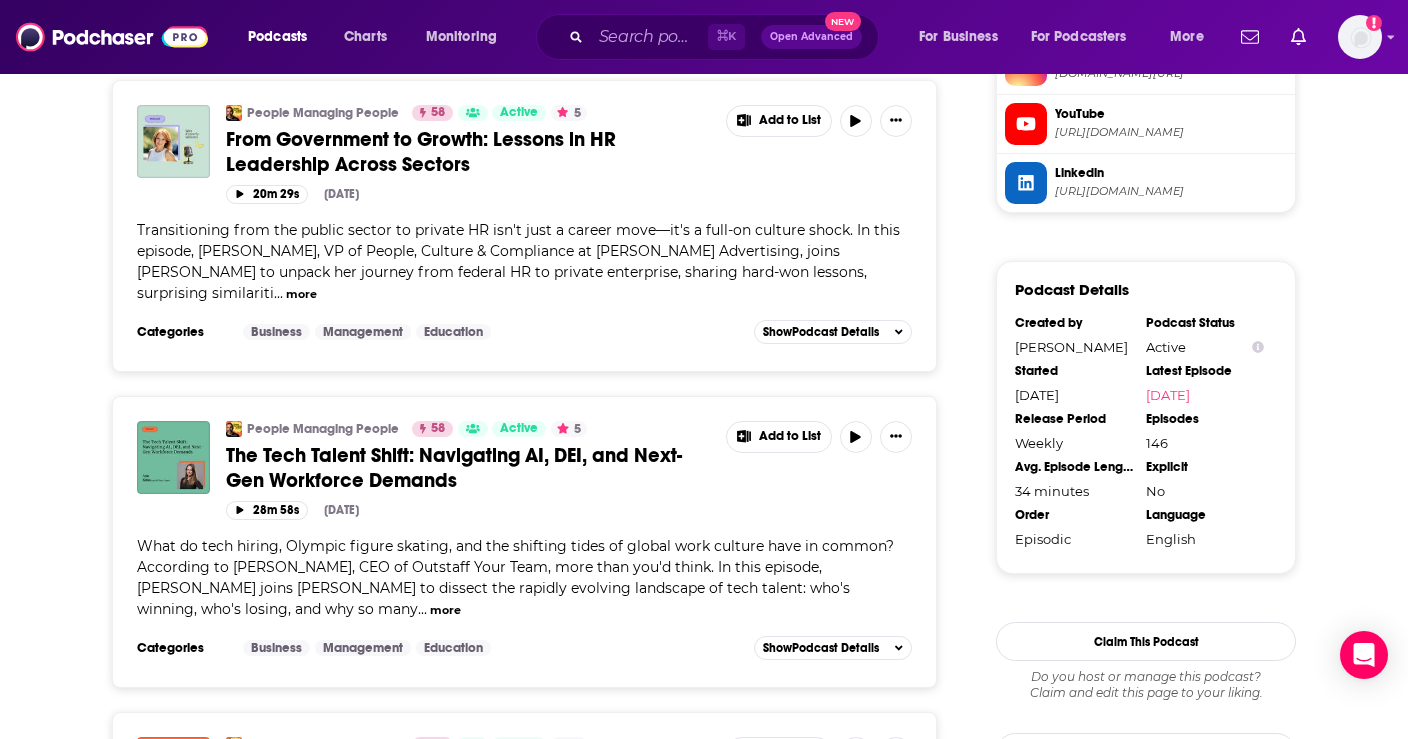 click on "Transitioning from the public sector to private HR isn't just a career move—it's a full-on culture shock. In this episode, [PERSON_NAME], VP of People, Culture & Compliance at [PERSON_NAME] Advertising, joins [PERSON_NAME] to unpack her journey from federal HR to private enterprise, sharing hard-won lessons, surprising similariti" at bounding box center [518, 261] 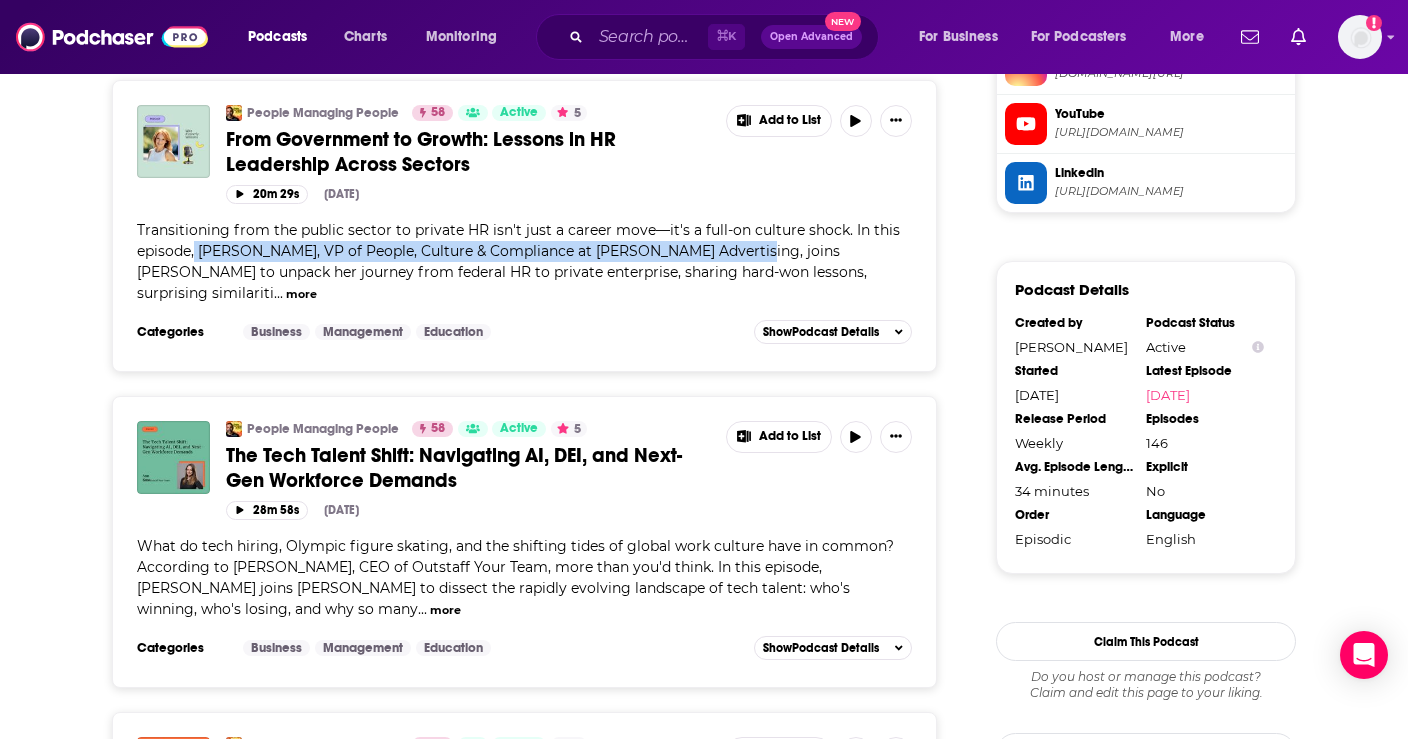 copy on "[PERSON_NAME], VP of People, Culture & Compliance at [PERSON_NAME] Advertising" 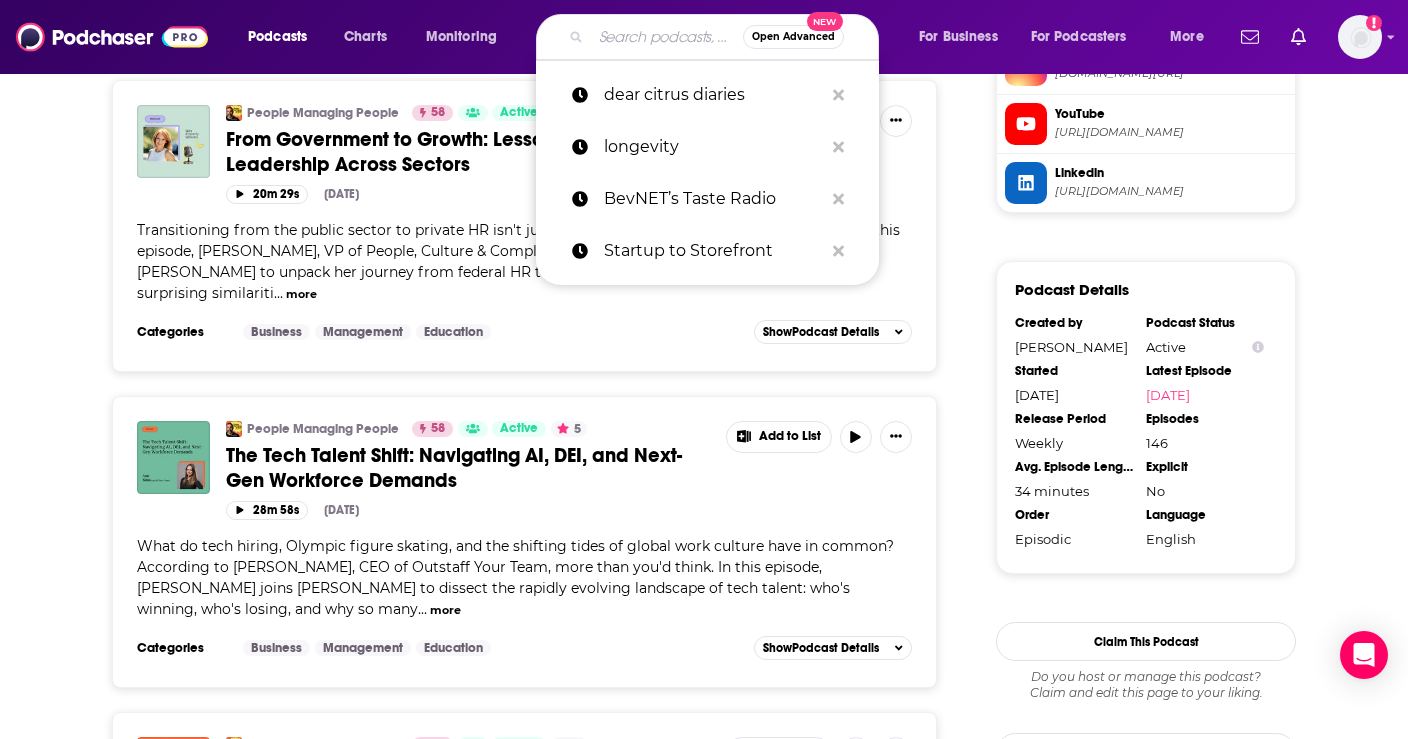 click at bounding box center (667, 37) 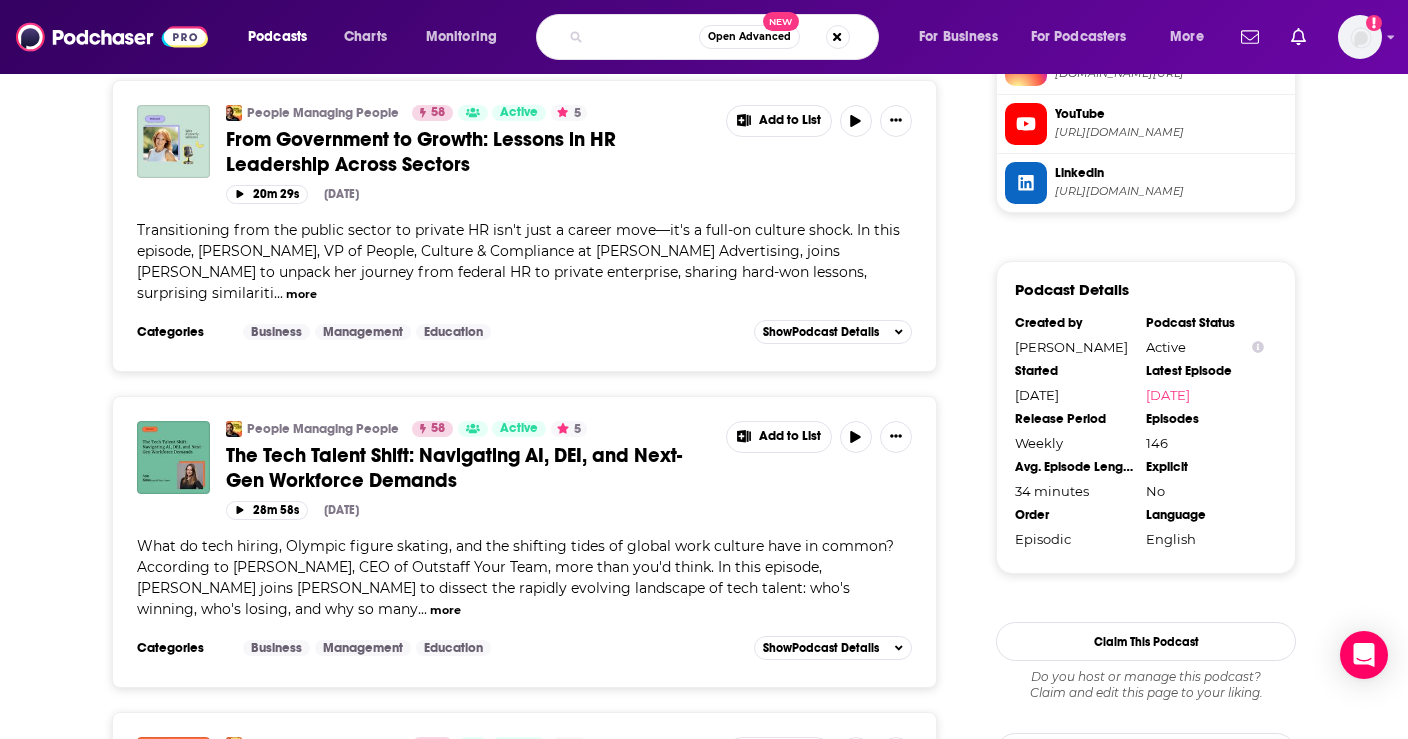 type on "Transform your workplace" 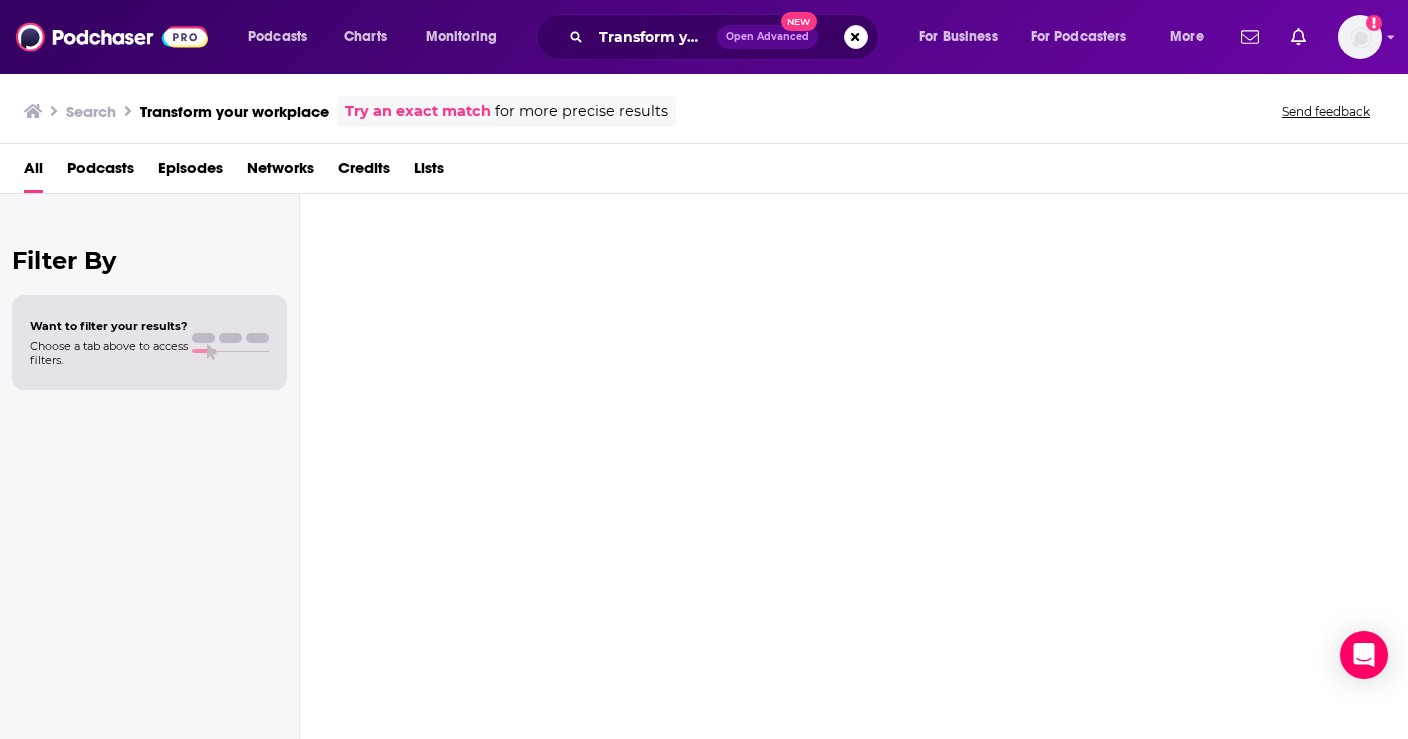 scroll, scrollTop: 0, scrollLeft: 0, axis: both 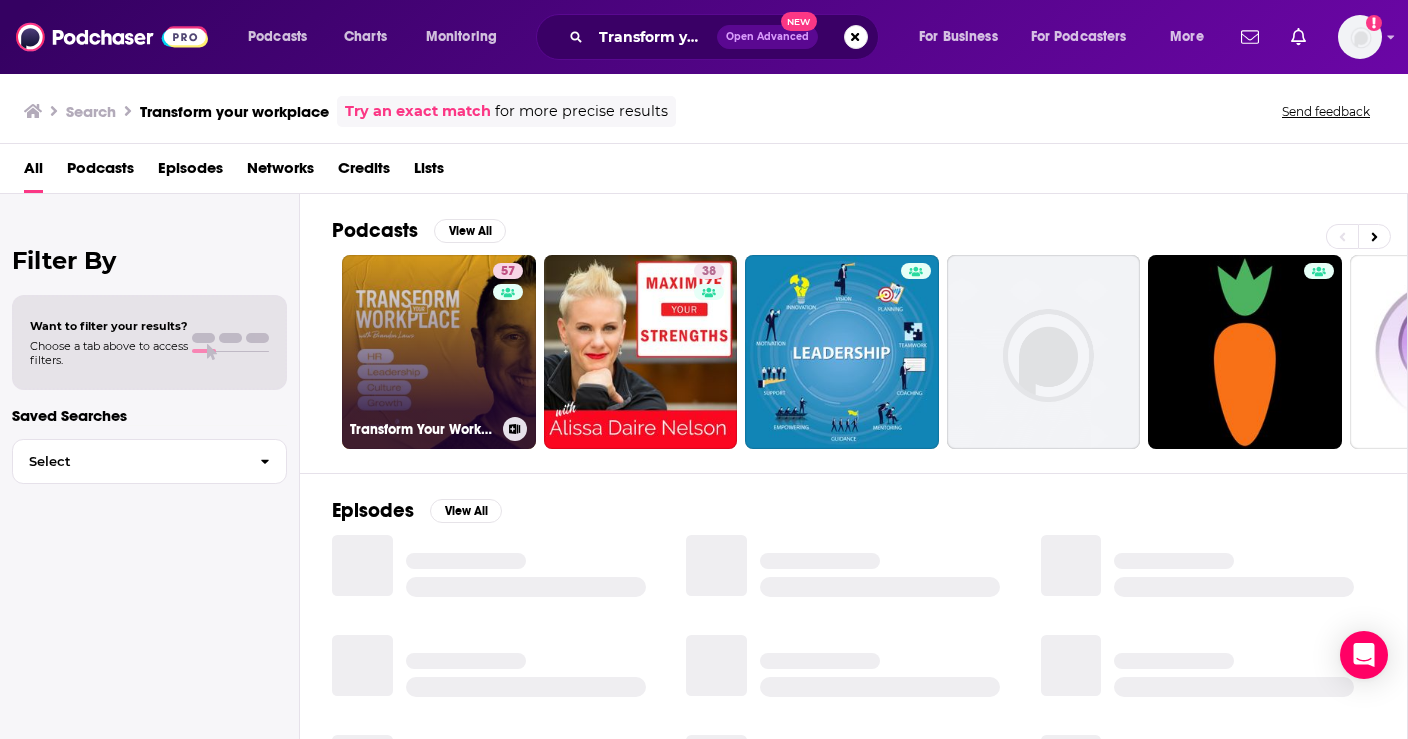 click on "57 Transform Your Workplace" at bounding box center (439, 352) 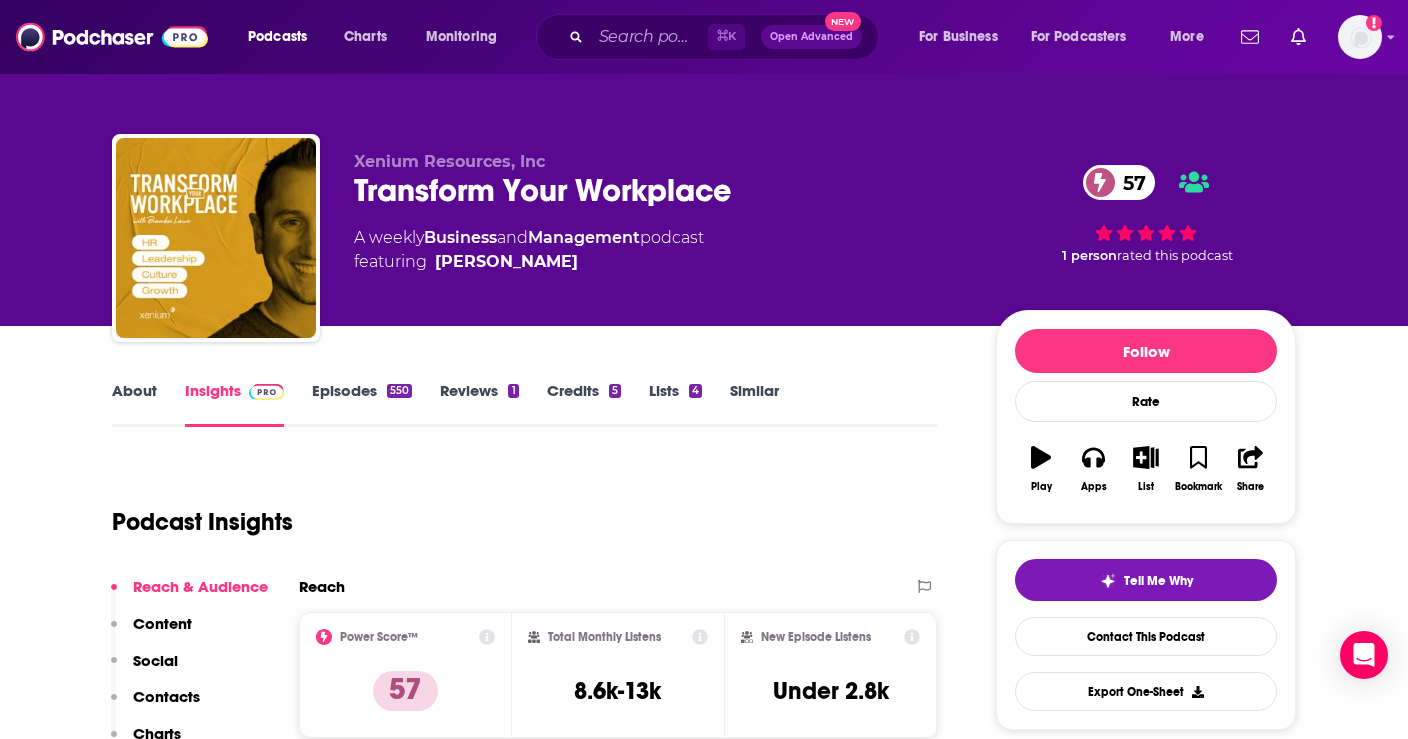 scroll, scrollTop: 53, scrollLeft: 0, axis: vertical 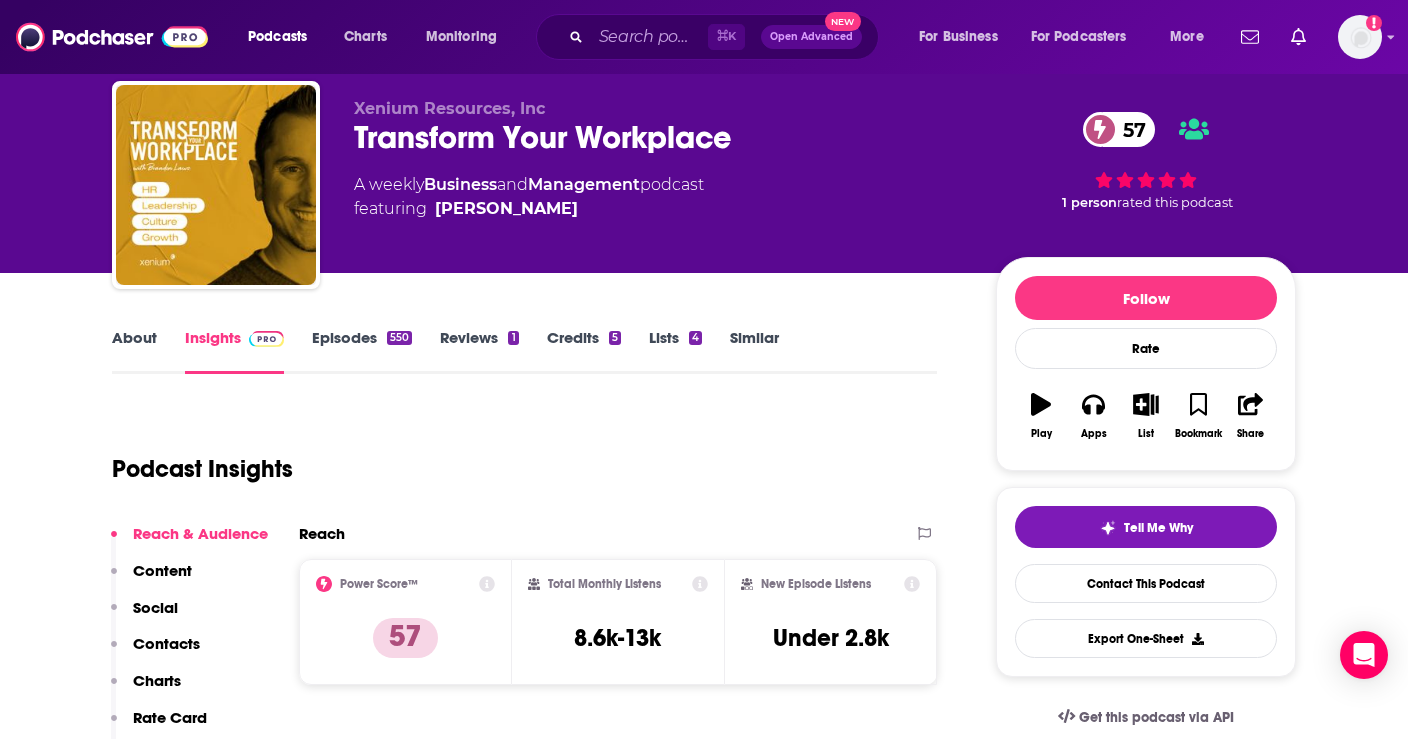 click on "About" at bounding box center [134, 351] 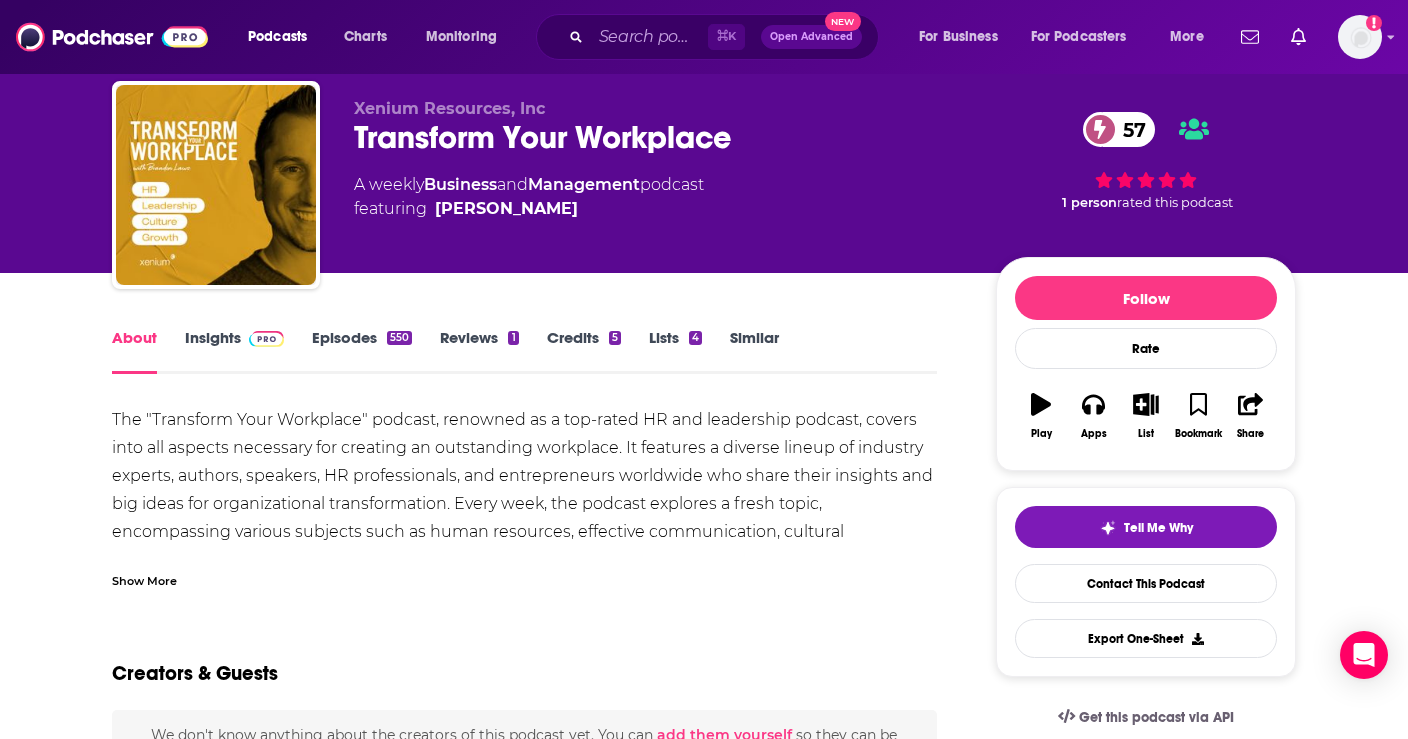 scroll, scrollTop: 0, scrollLeft: 0, axis: both 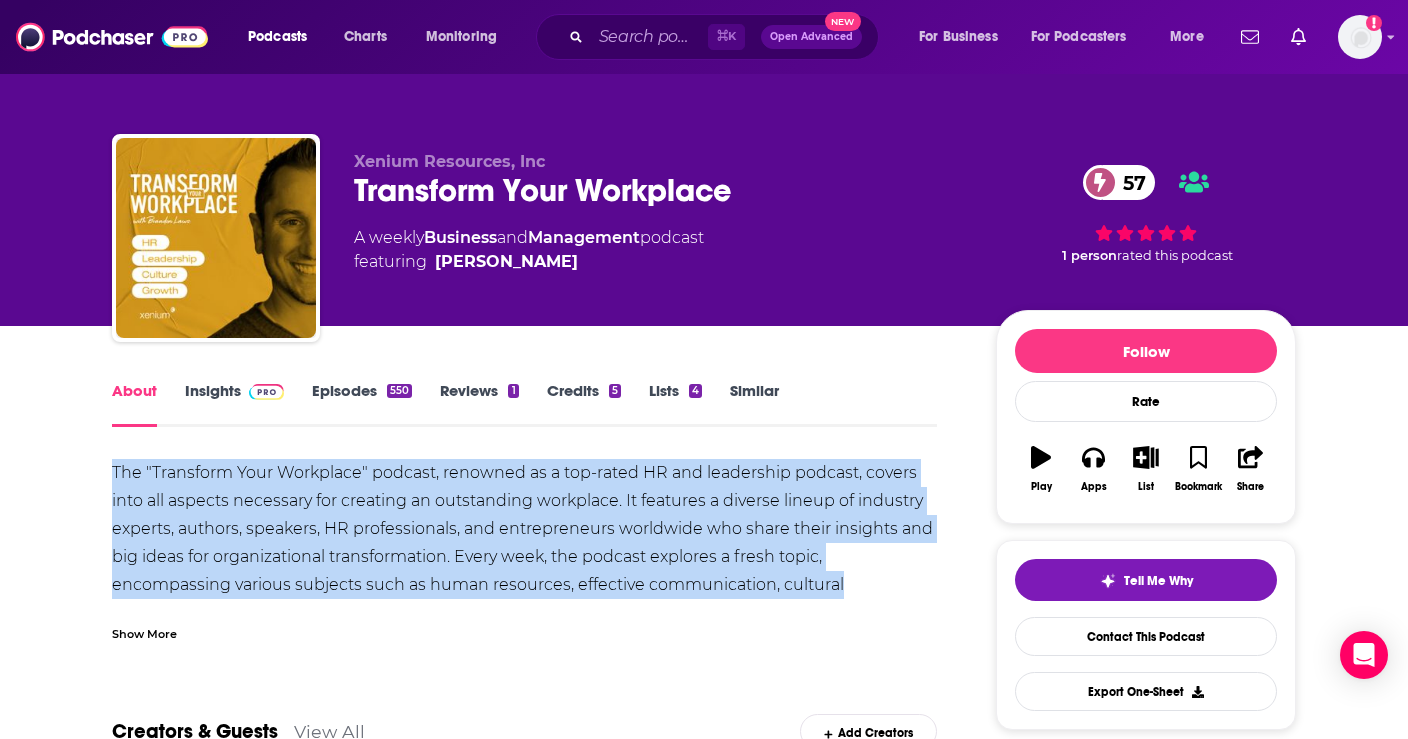 copy on "The "Transform Your Workplace" podcast, renowned as a top-rated HR and leadership podcast, covers into all aspects necessary for creating an outstanding workplace. It features a diverse lineup of industry experts, authors, speakers, HR professionals, and entrepreneurs worldwide who share their insights and big ideas for organizational transformation. Every week, the podcast explores a fresh topic, encompassing various subjects such as human resources, effective communication, cultural" 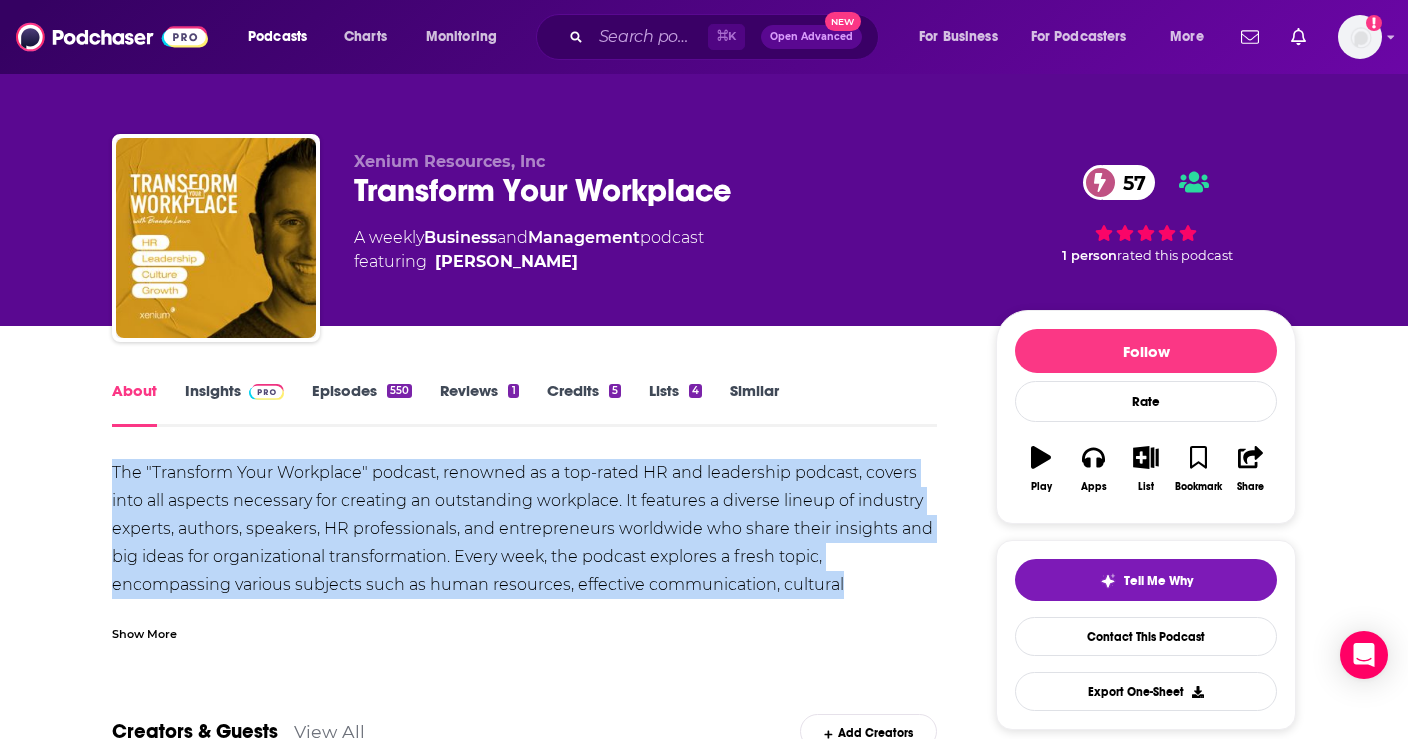 click on "Insights" at bounding box center [234, 404] 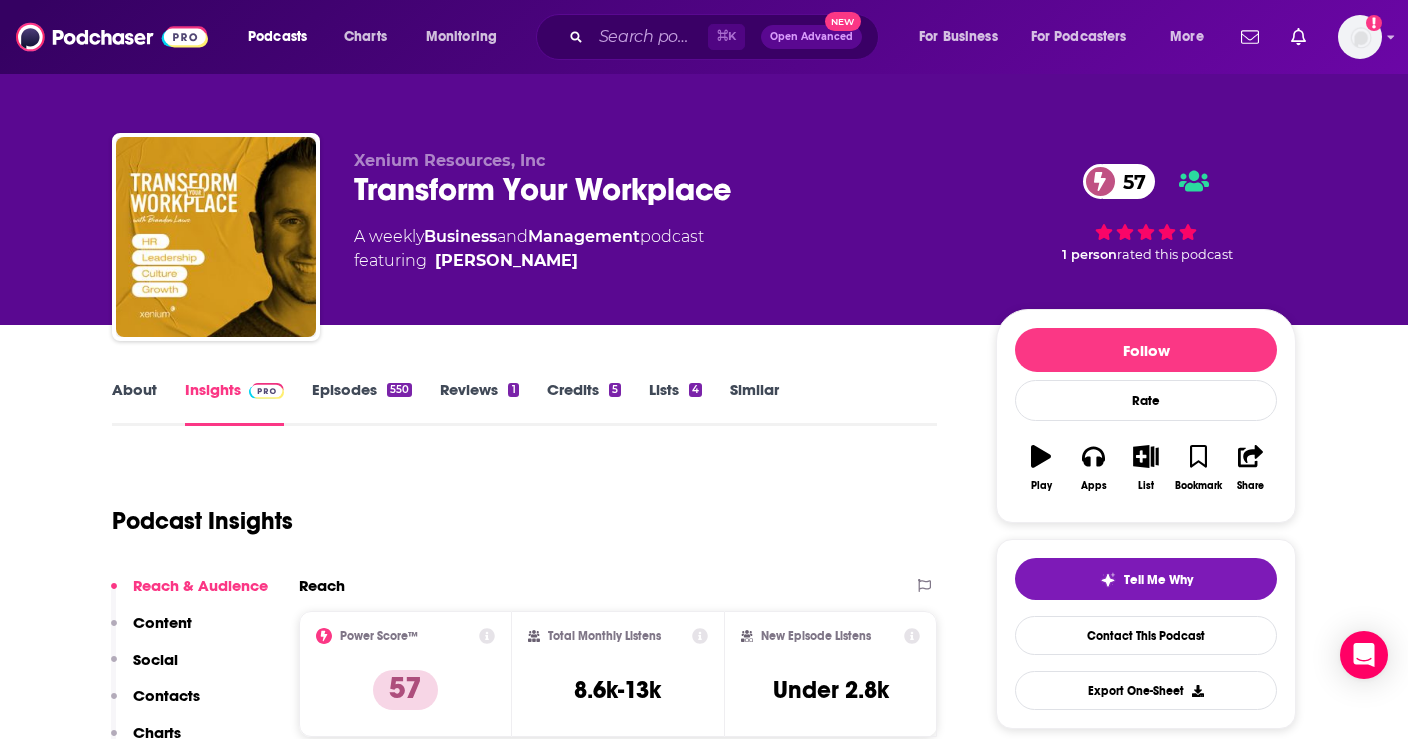 scroll, scrollTop: 0, scrollLeft: 0, axis: both 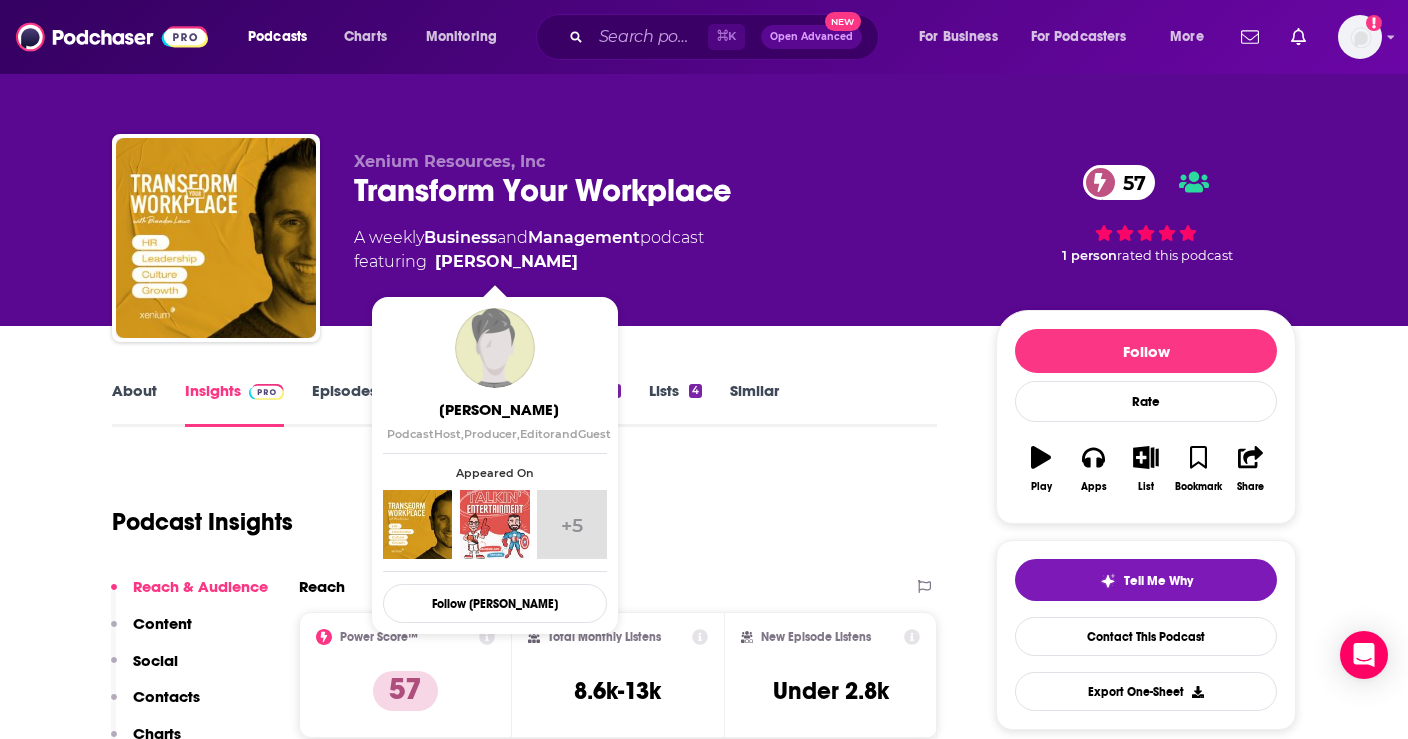drag, startPoint x: 589, startPoint y: 263, endPoint x: 552, endPoint y: 262, distance: 37.01351 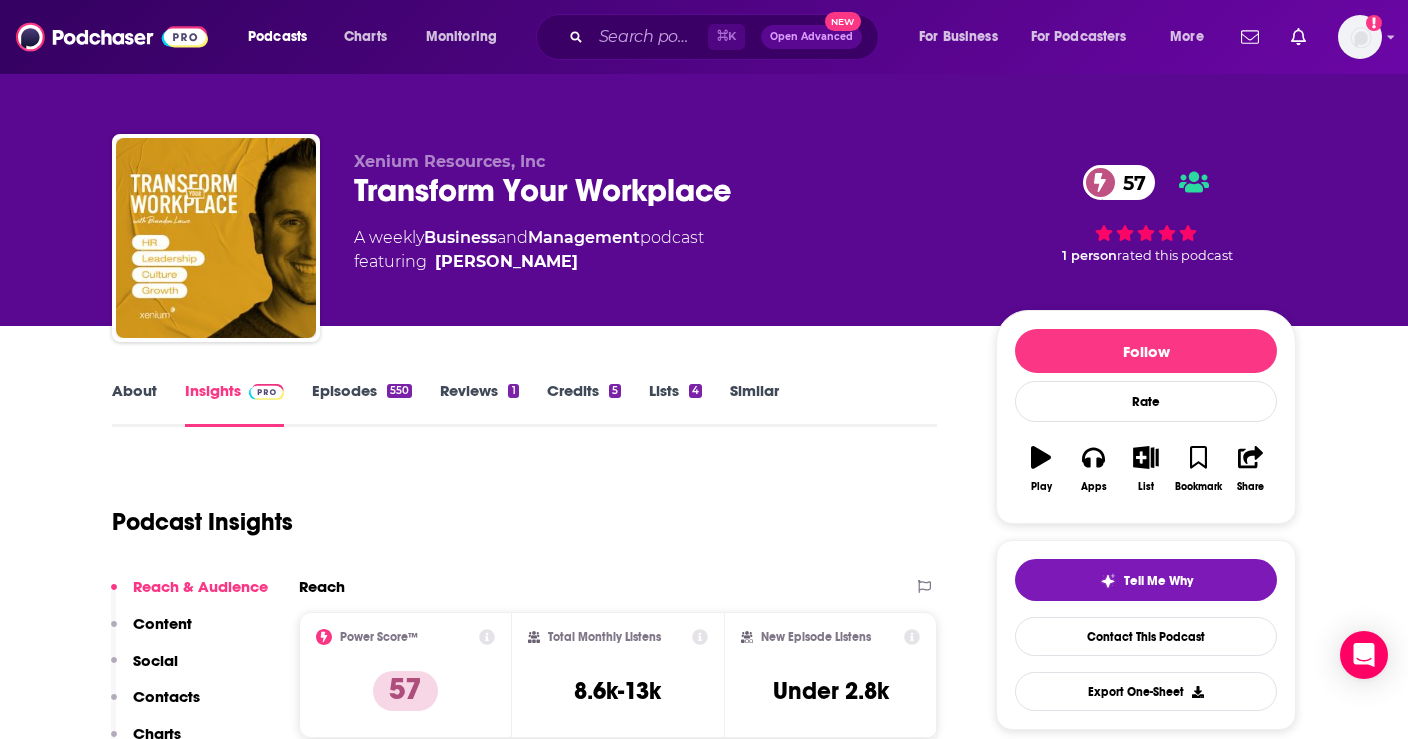 copy on "[PERSON_NAME]" 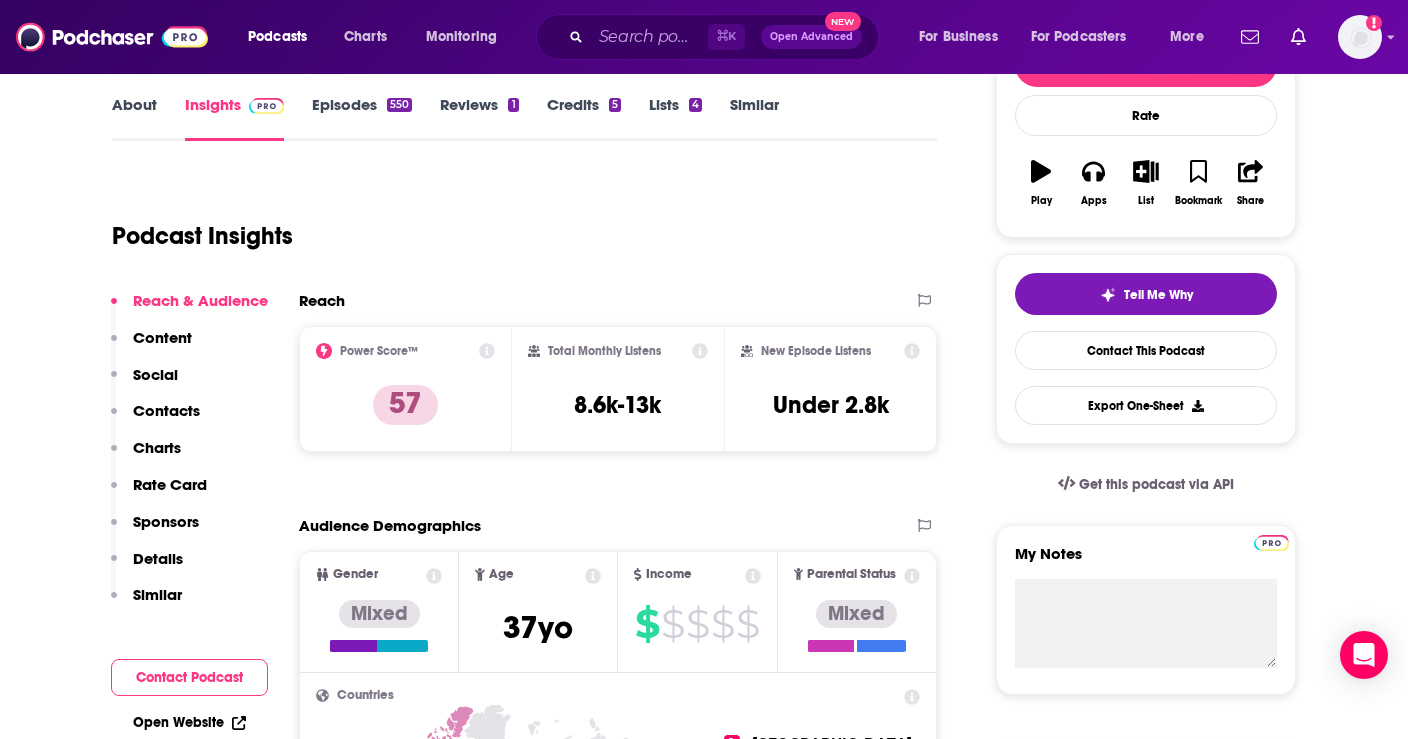 scroll, scrollTop: 0, scrollLeft: 0, axis: both 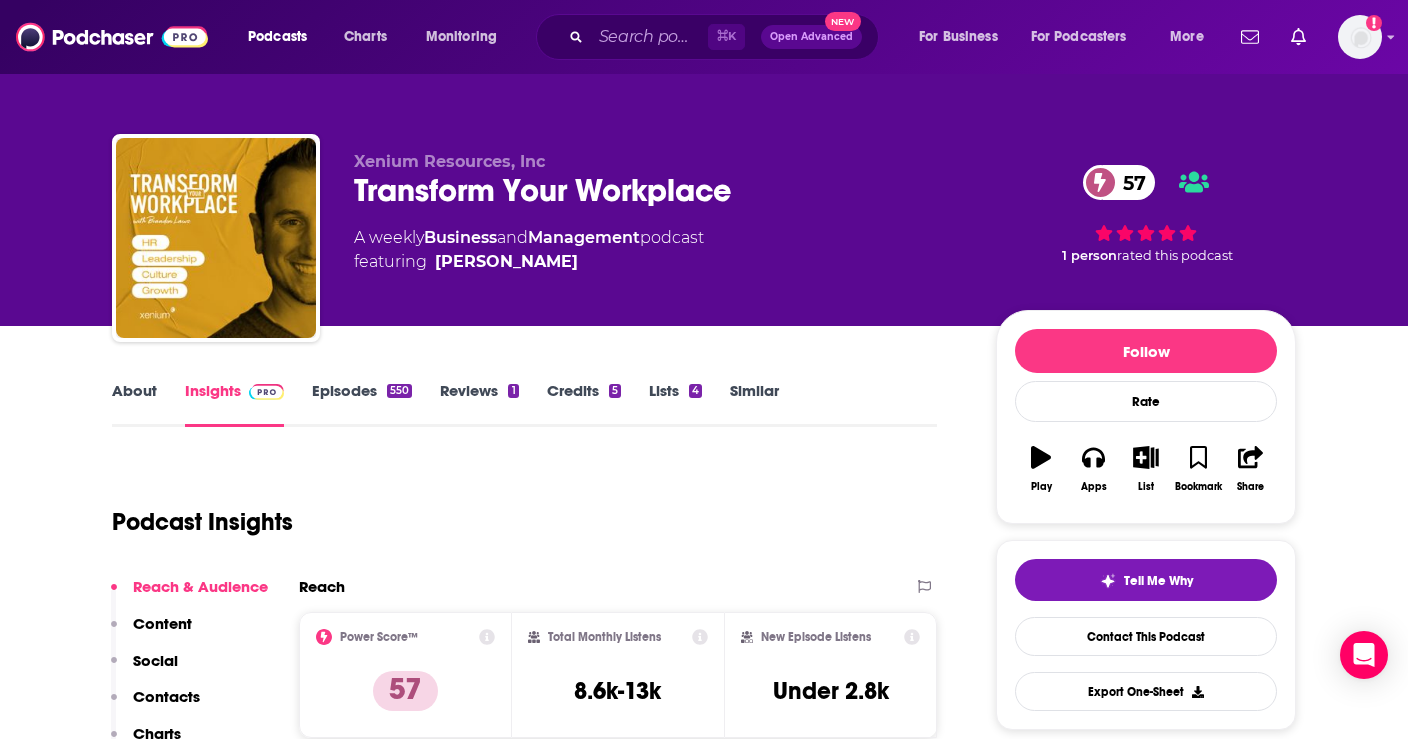 click on "Episodes 550" at bounding box center (362, 404) 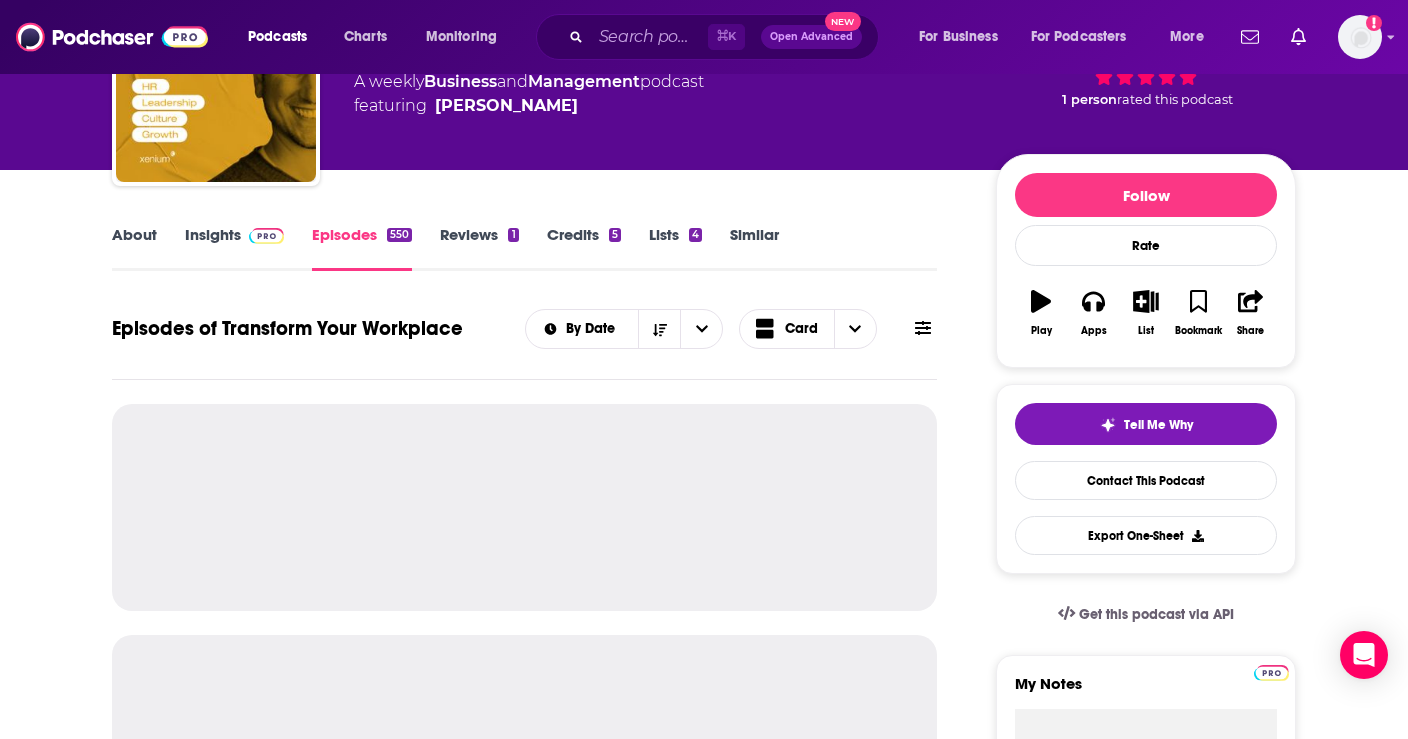 scroll, scrollTop: 157, scrollLeft: 0, axis: vertical 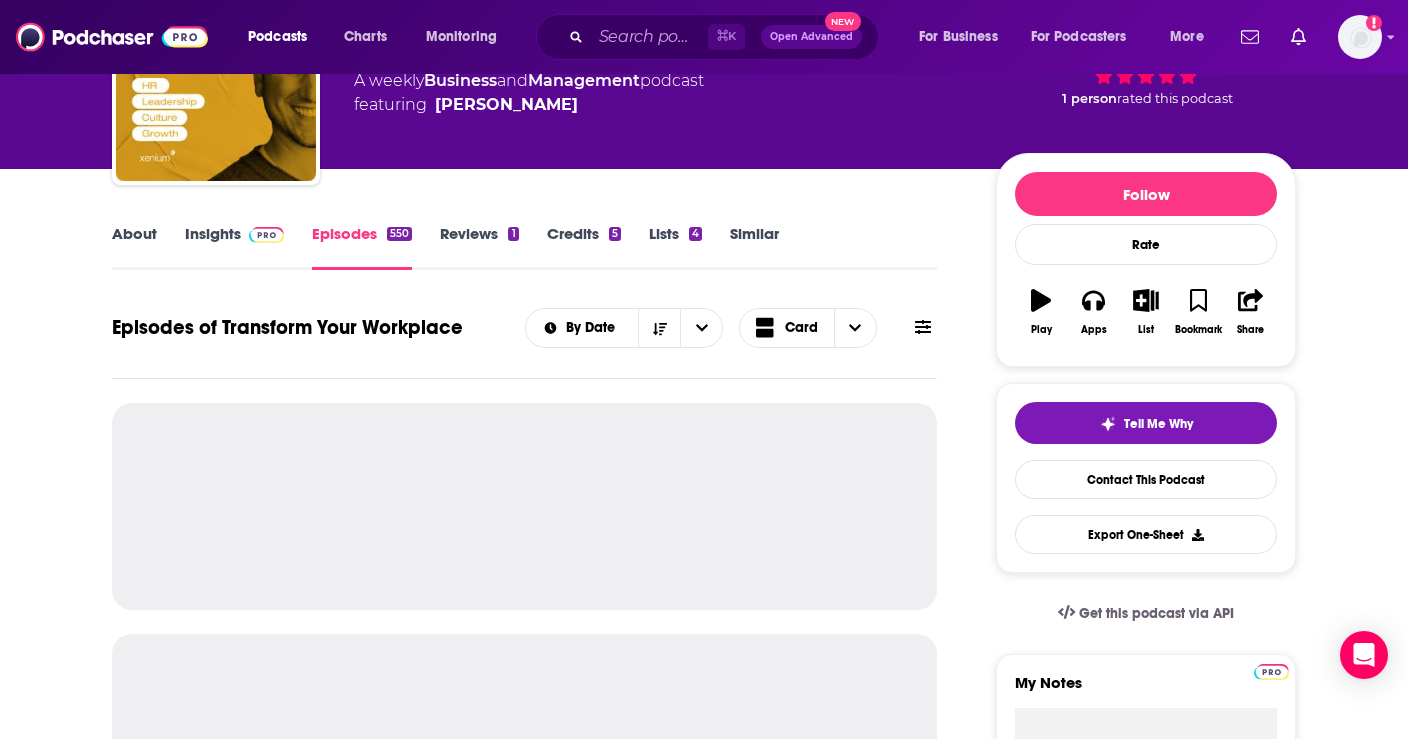 click on "Insights" at bounding box center (234, 247) 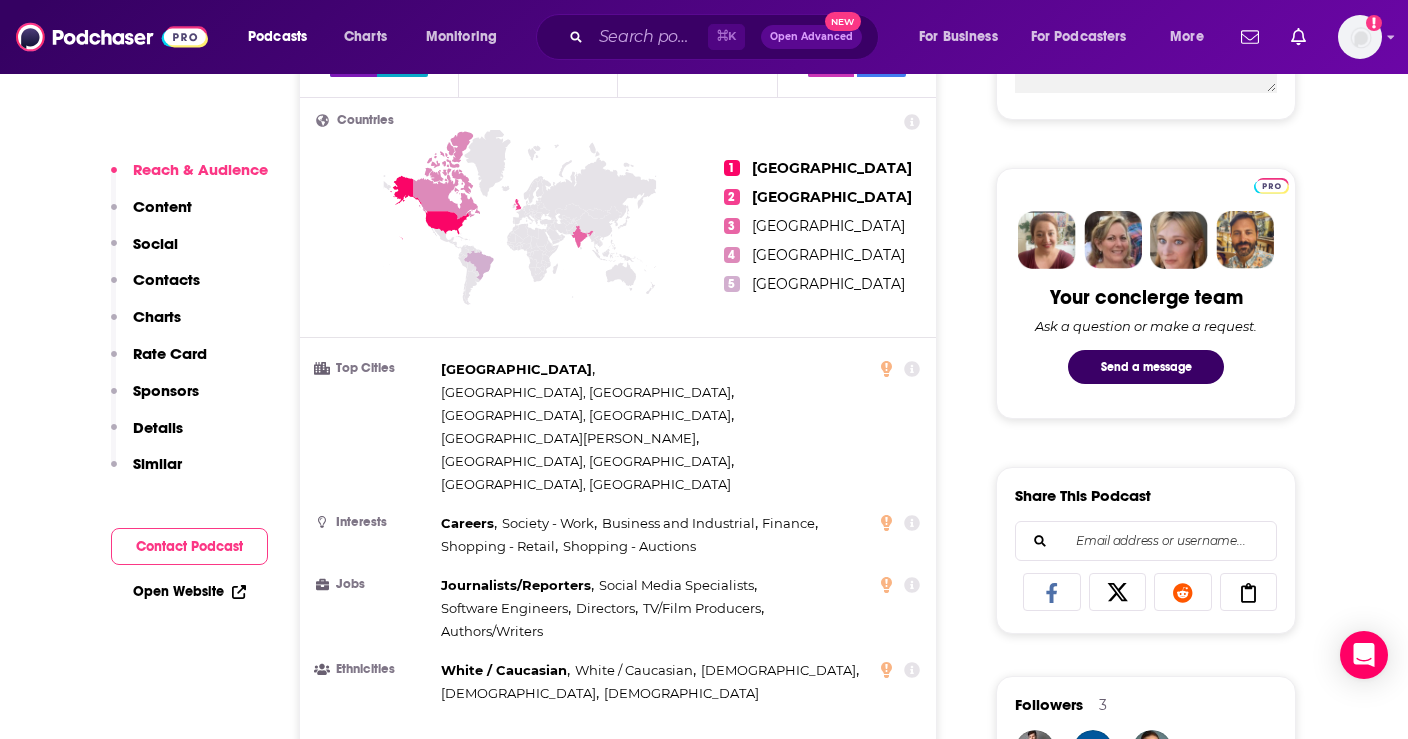 scroll, scrollTop: 0, scrollLeft: 0, axis: both 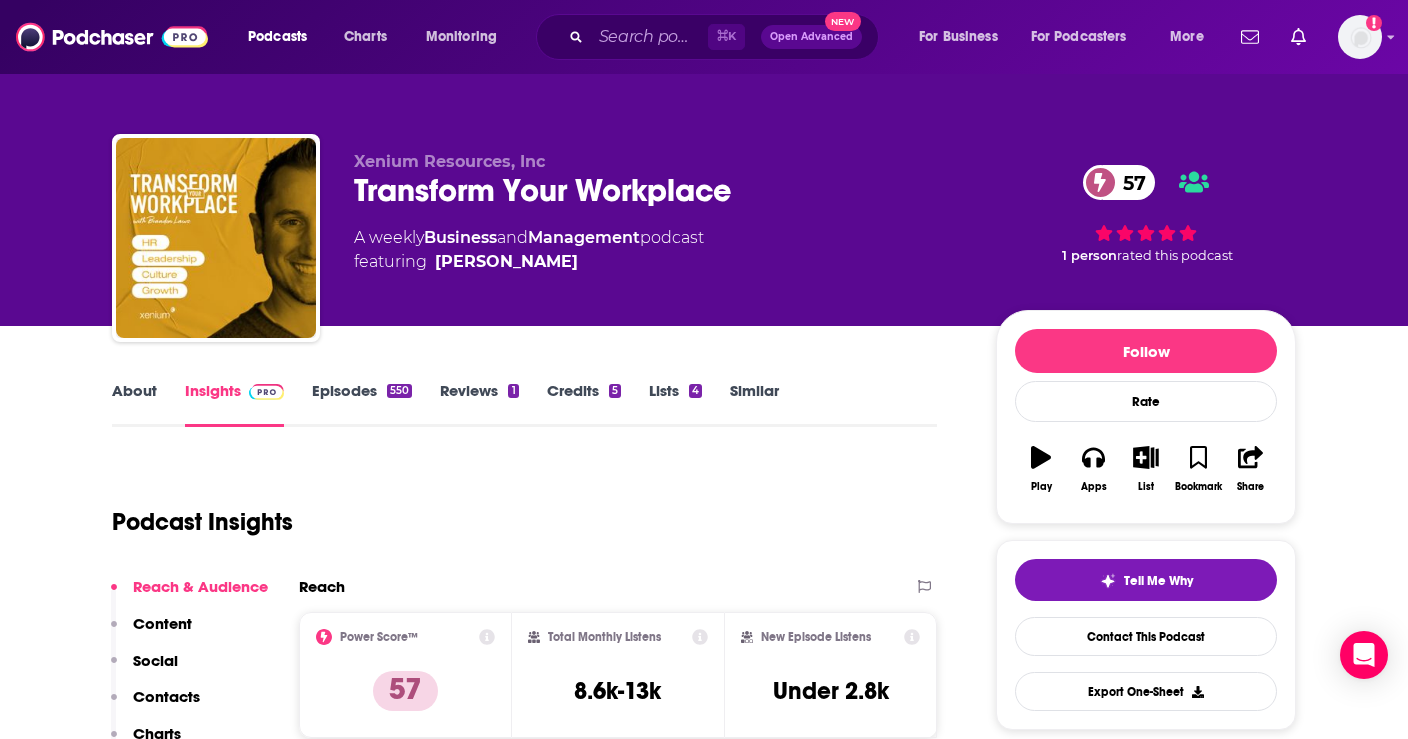 click on "About" at bounding box center [134, 404] 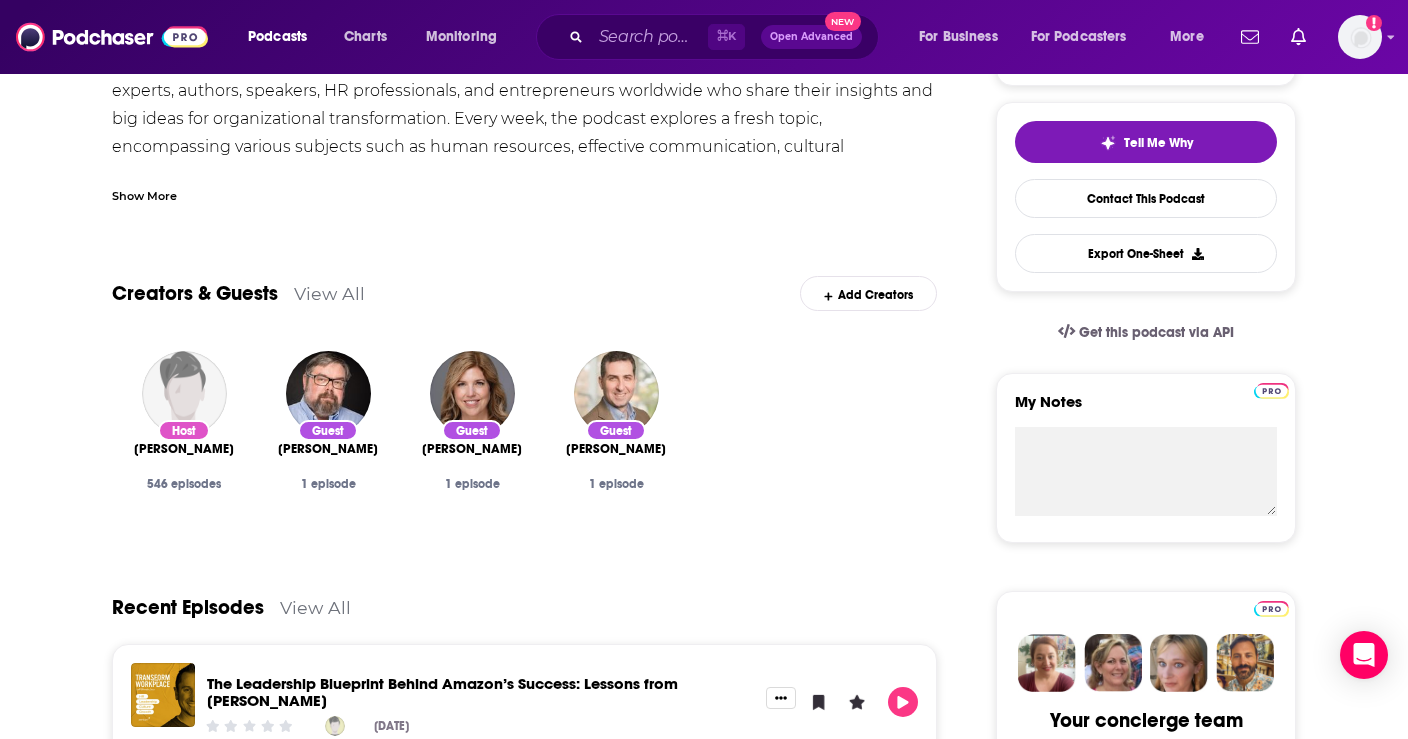 scroll, scrollTop: 442, scrollLeft: 0, axis: vertical 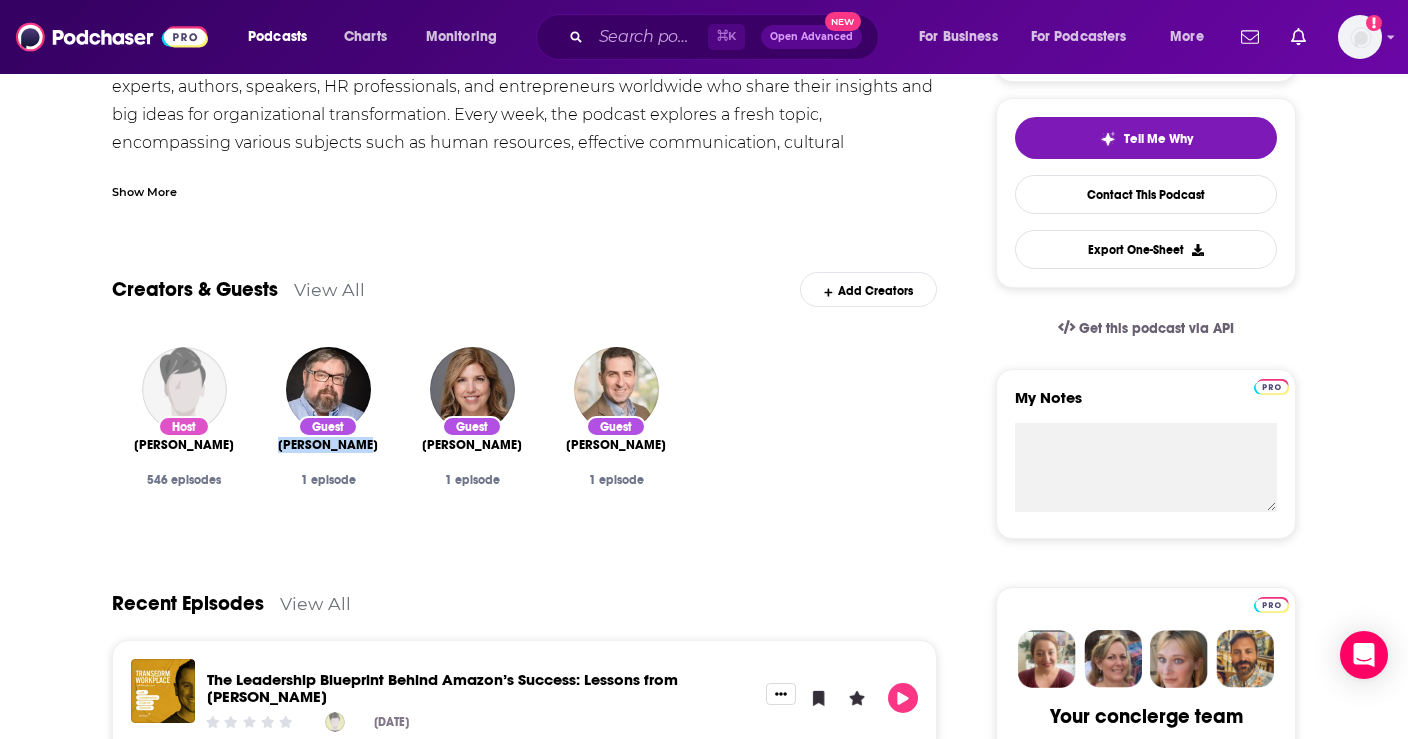 drag, startPoint x: 398, startPoint y: 451, endPoint x: 262, endPoint y: 449, distance: 136.01471 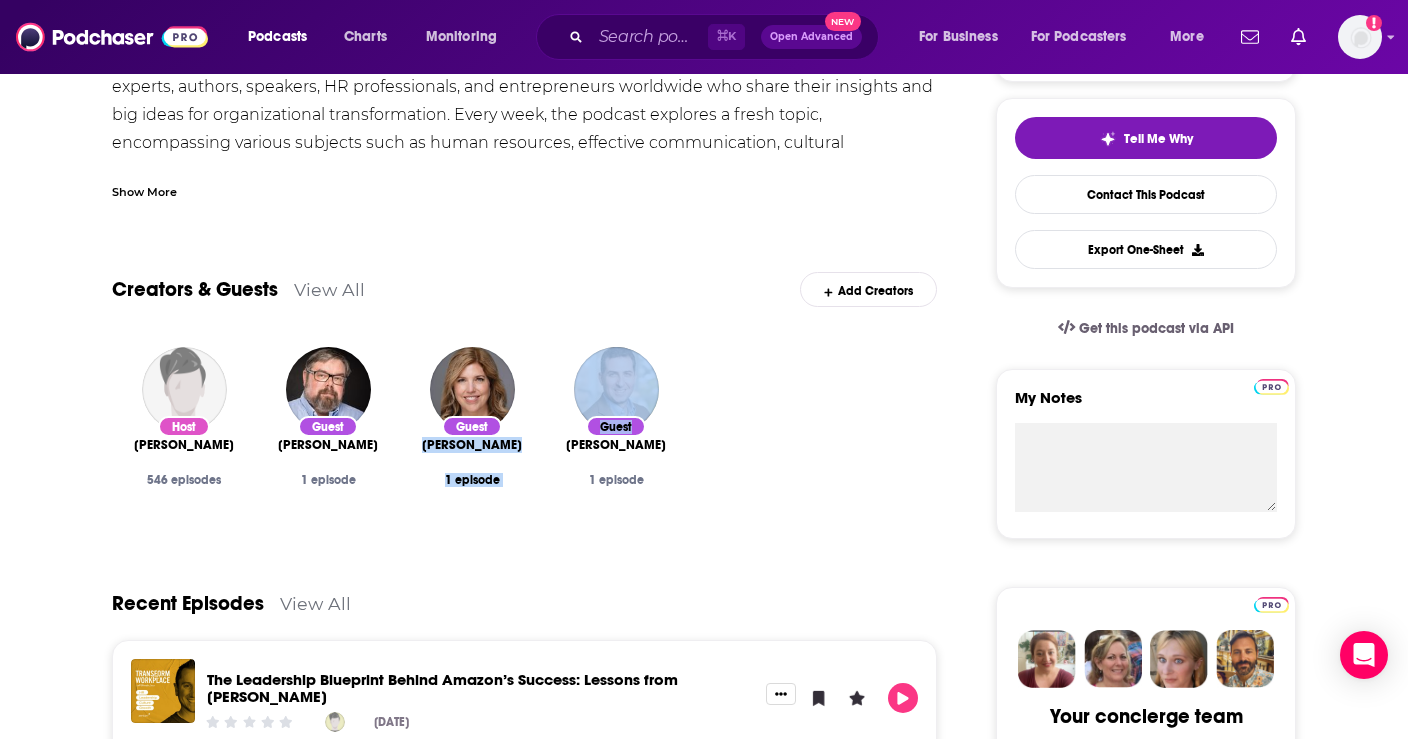 drag, startPoint x: 431, startPoint y: 448, endPoint x: 544, endPoint y: 448, distance: 113 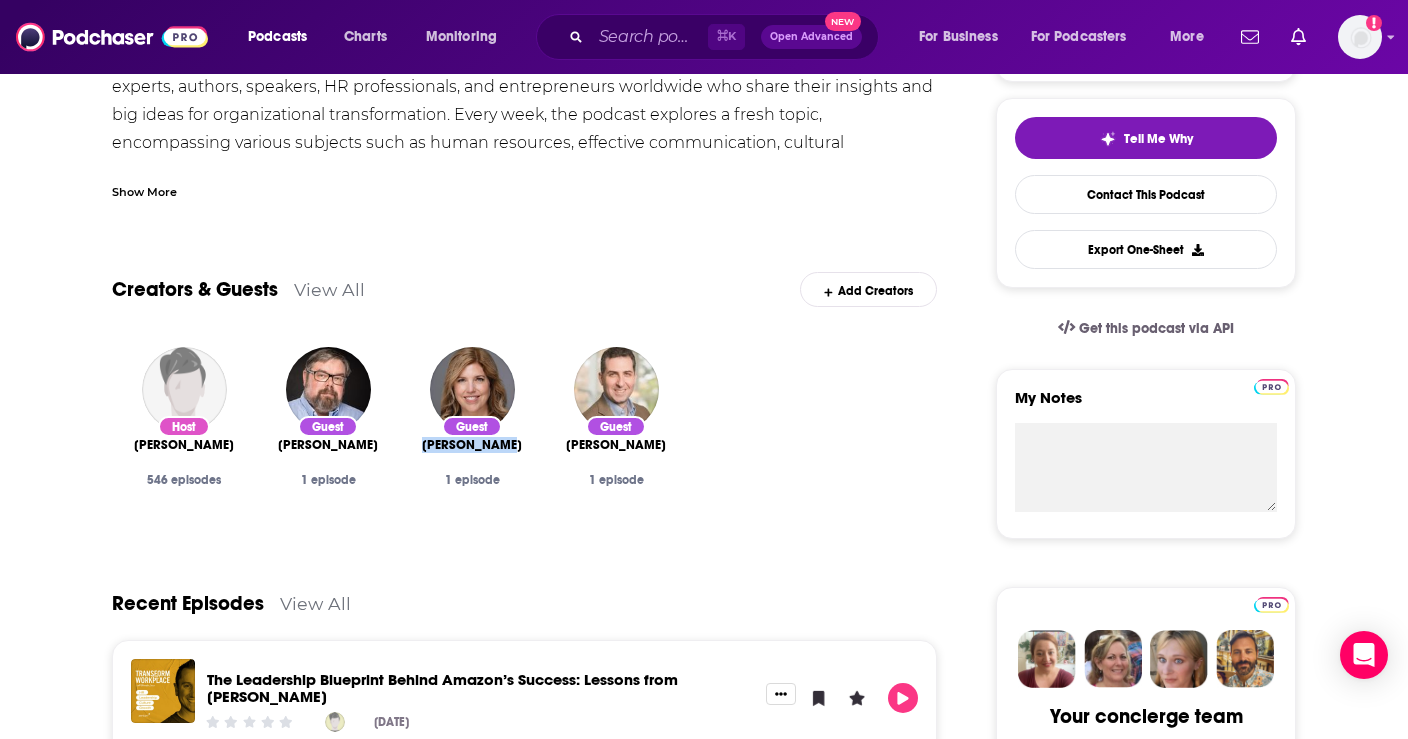 drag, startPoint x: 513, startPoint y: 452, endPoint x: 418, endPoint y: 452, distance: 95 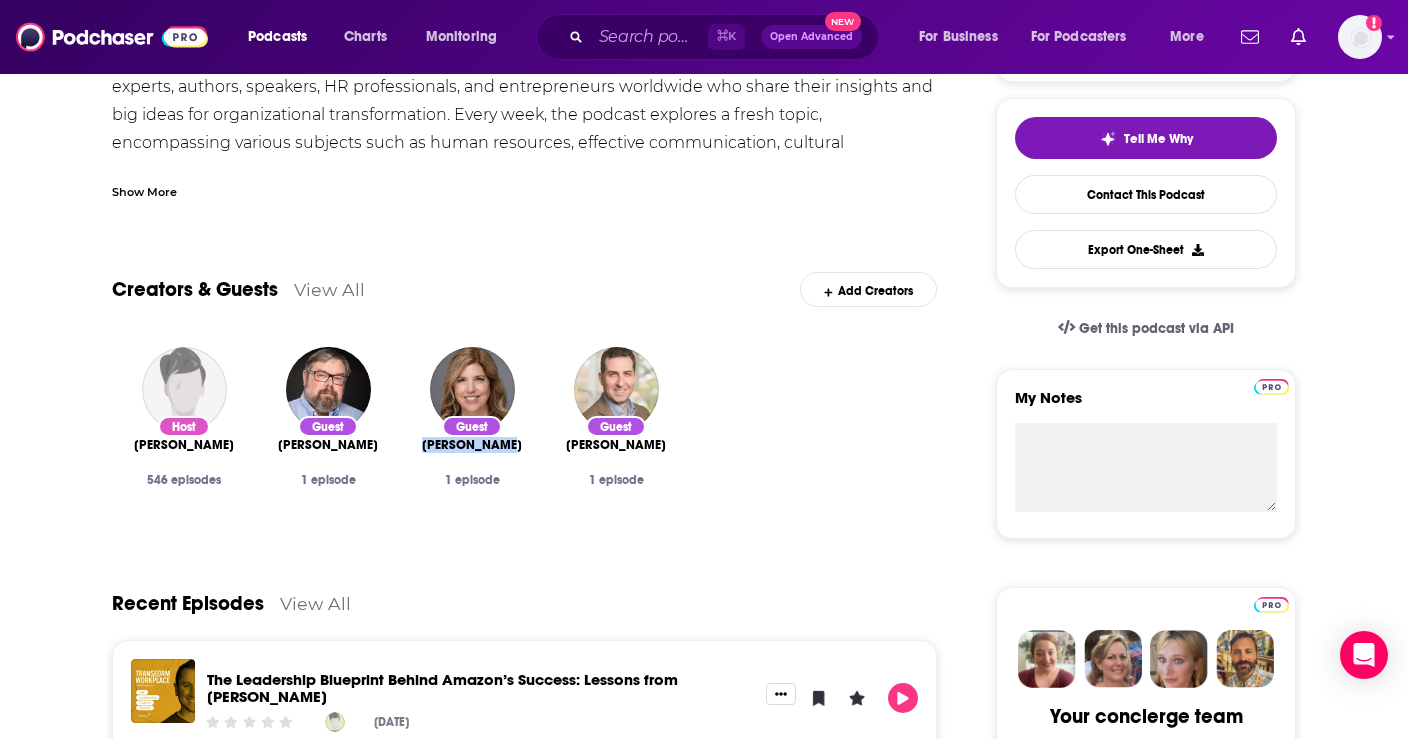 drag, startPoint x: 562, startPoint y: 451, endPoint x: 699, endPoint y: 451, distance: 137 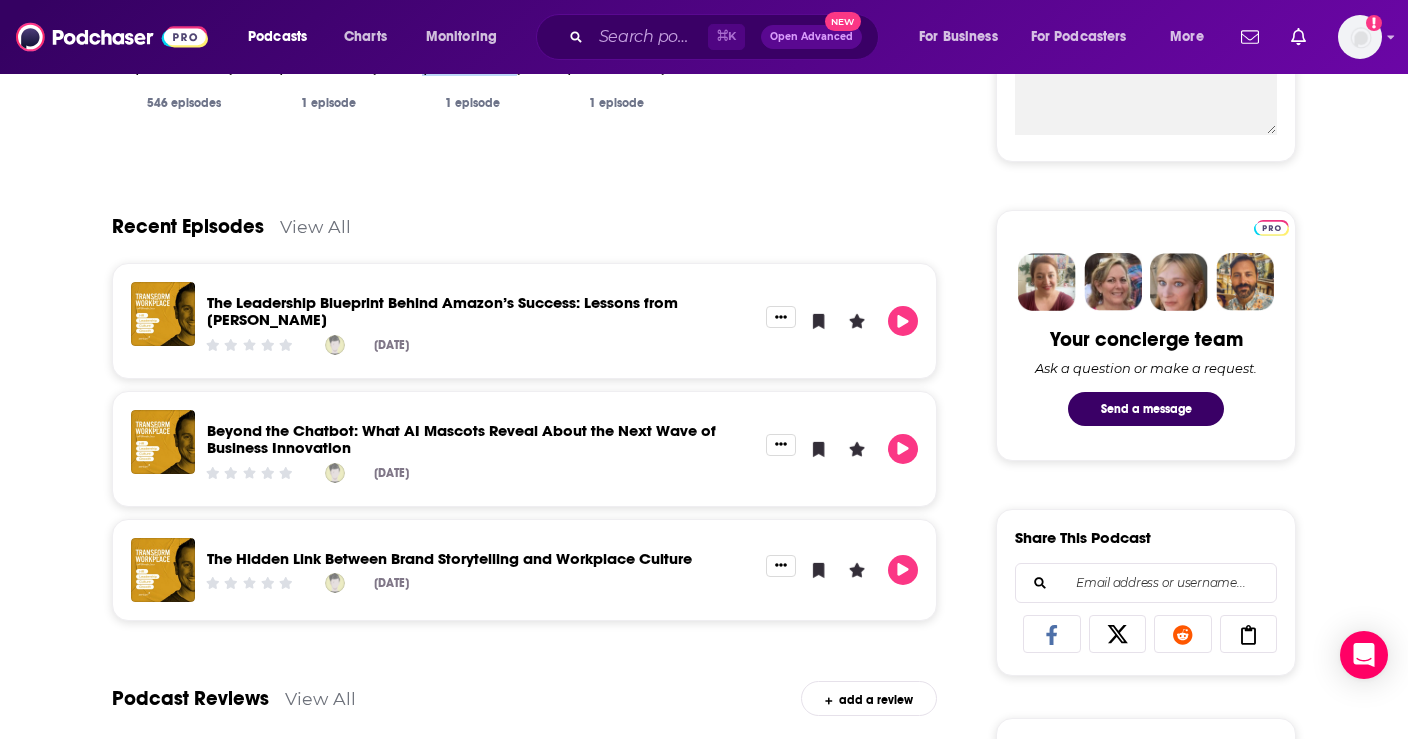 scroll, scrollTop: 823, scrollLeft: 0, axis: vertical 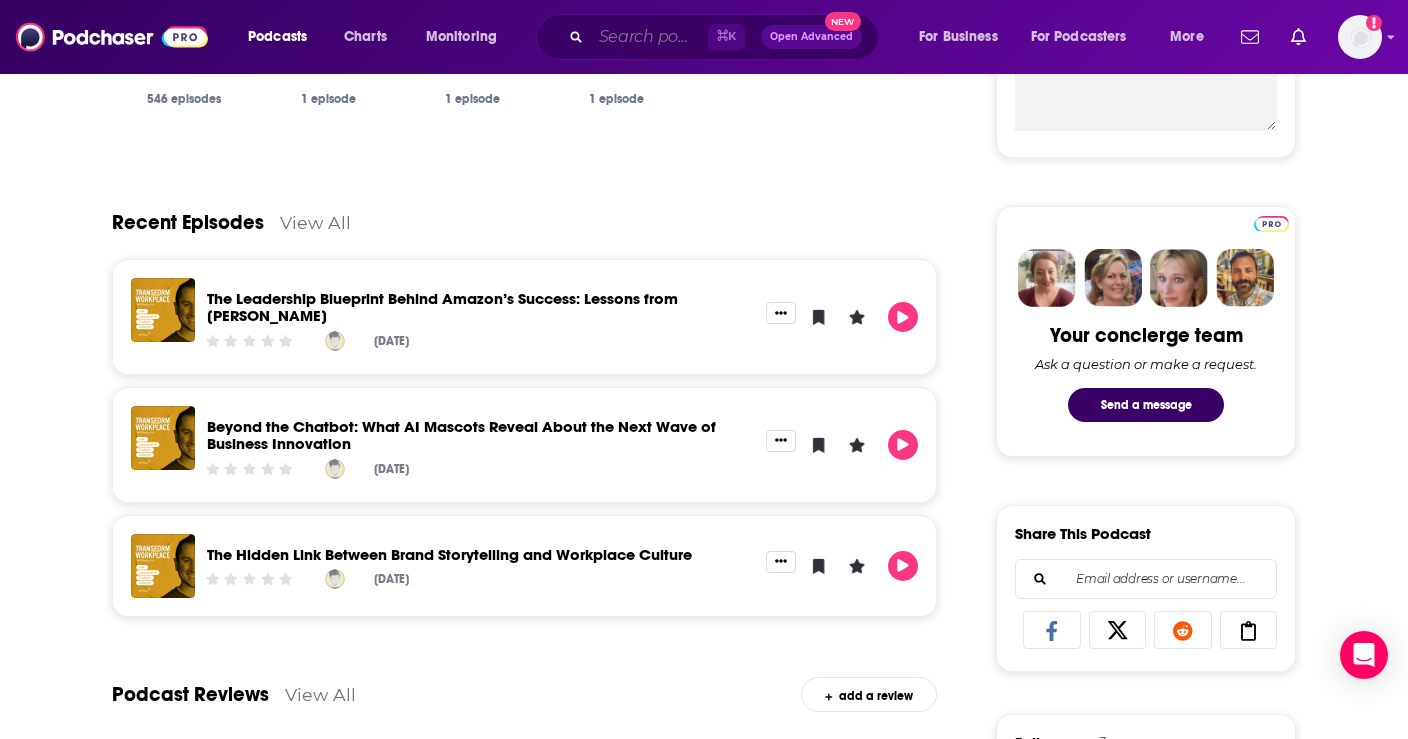 click at bounding box center [649, 37] 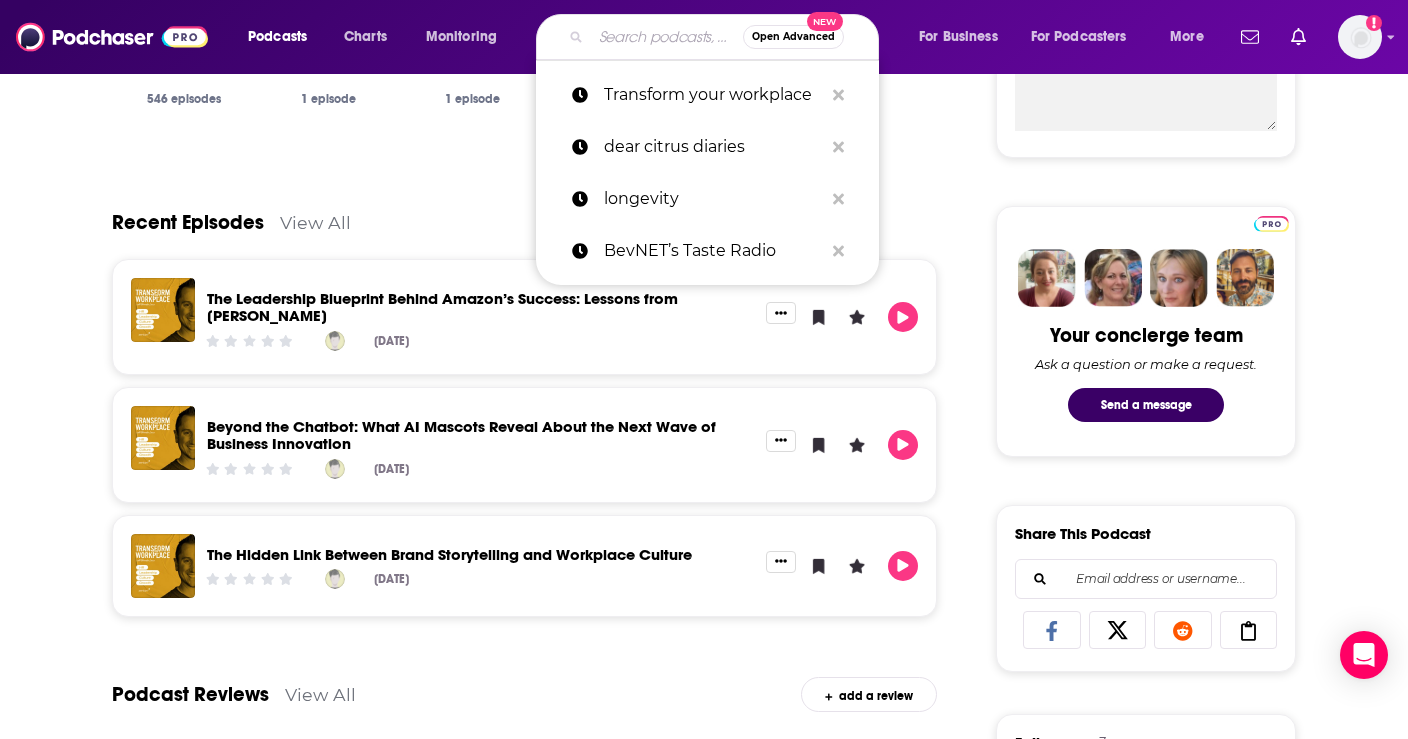 paste on "Nine to Five HR Podcast" 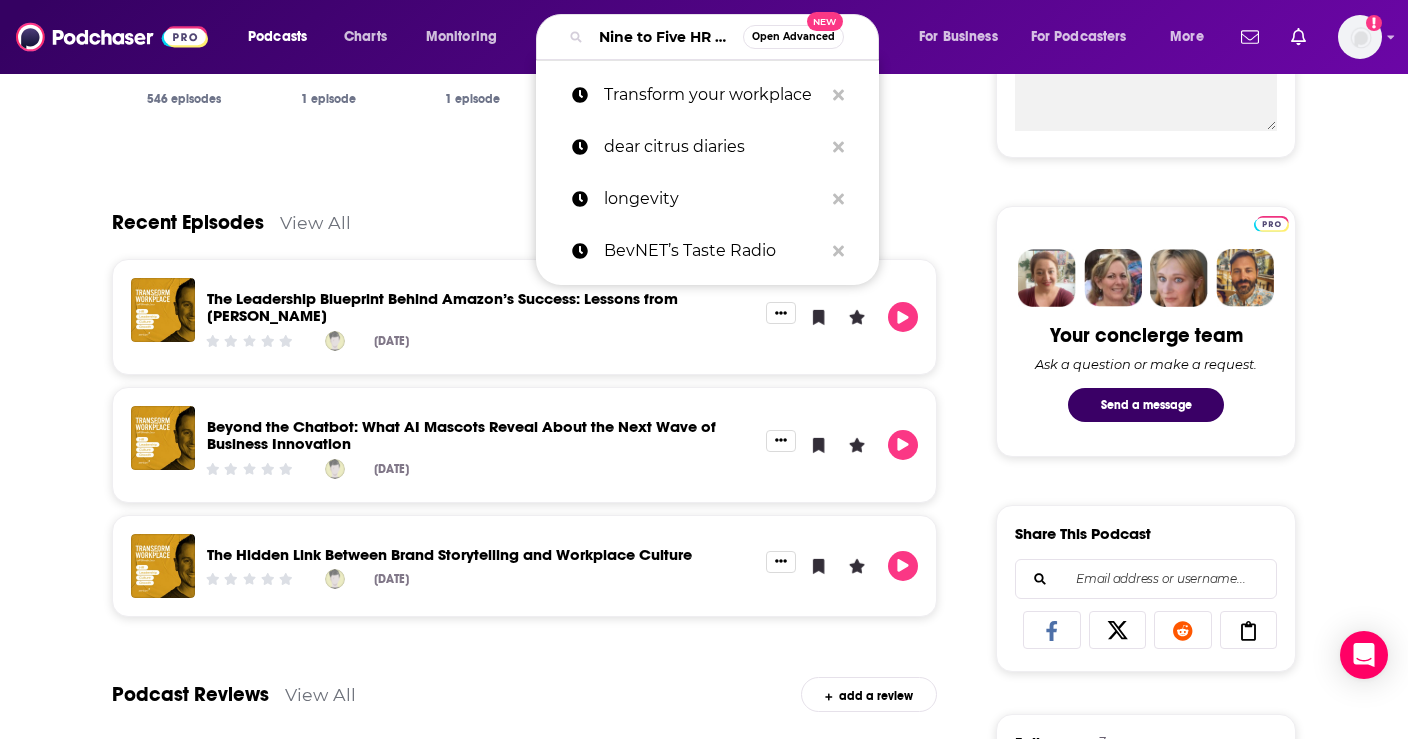 scroll, scrollTop: 0, scrollLeft: 86, axis: horizontal 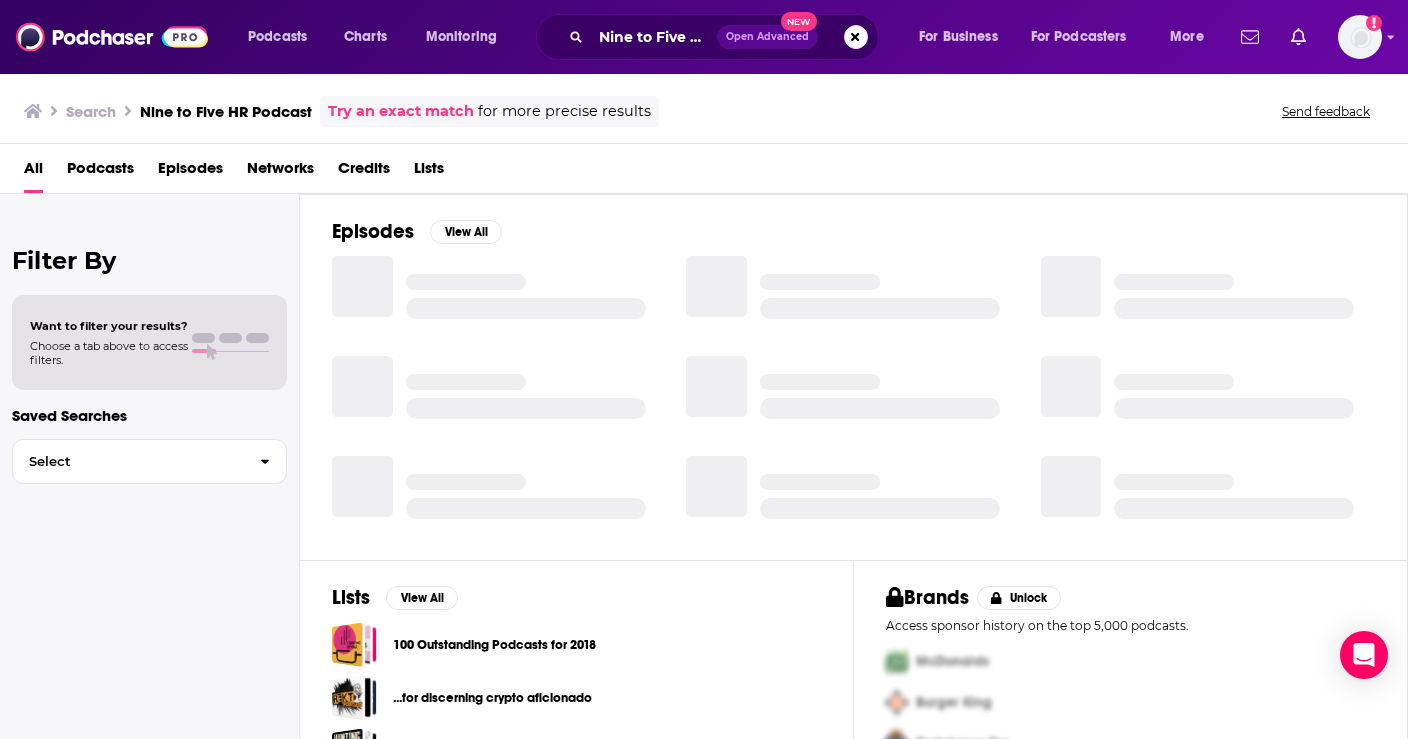 click on "All Podcasts Episodes Networks Credits Lists" at bounding box center (708, 172) 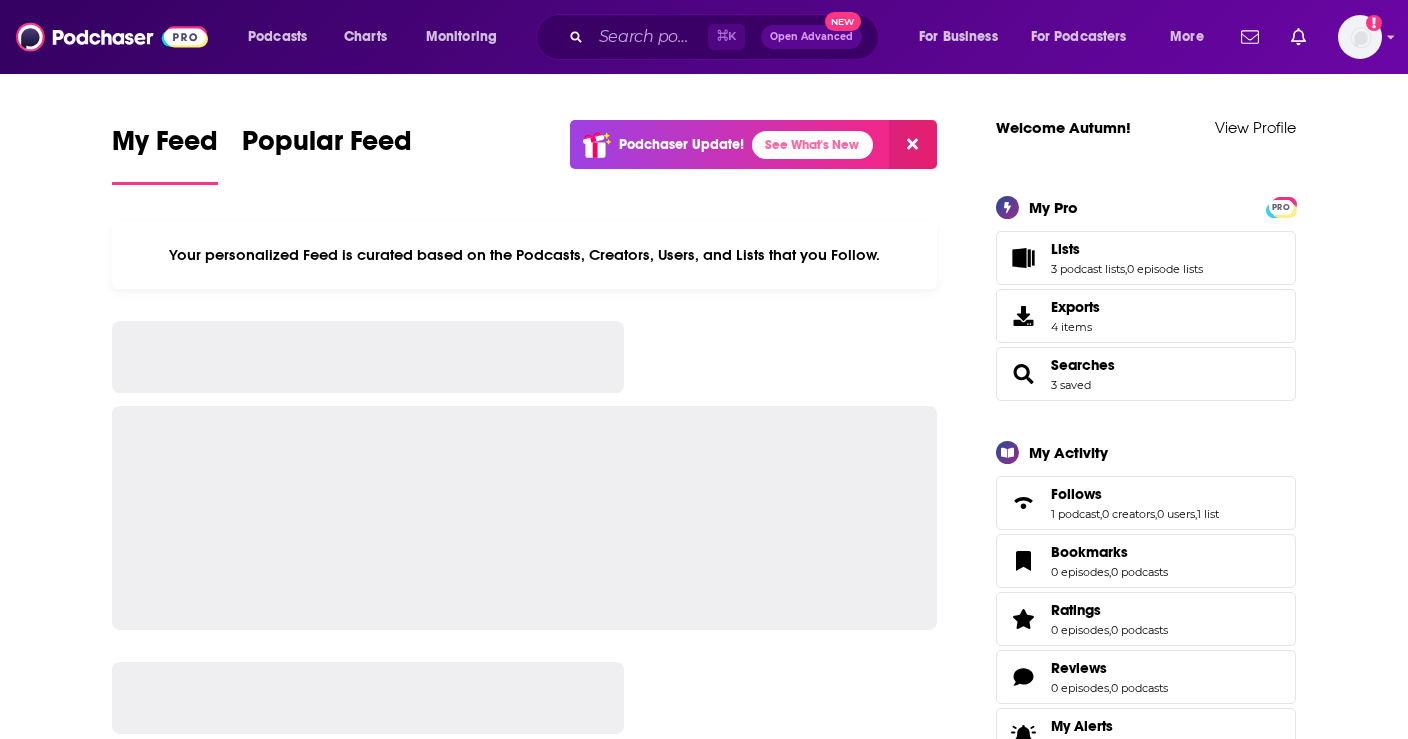 scroll, scrollTop: 0, scrollLeft: 0, axis: both 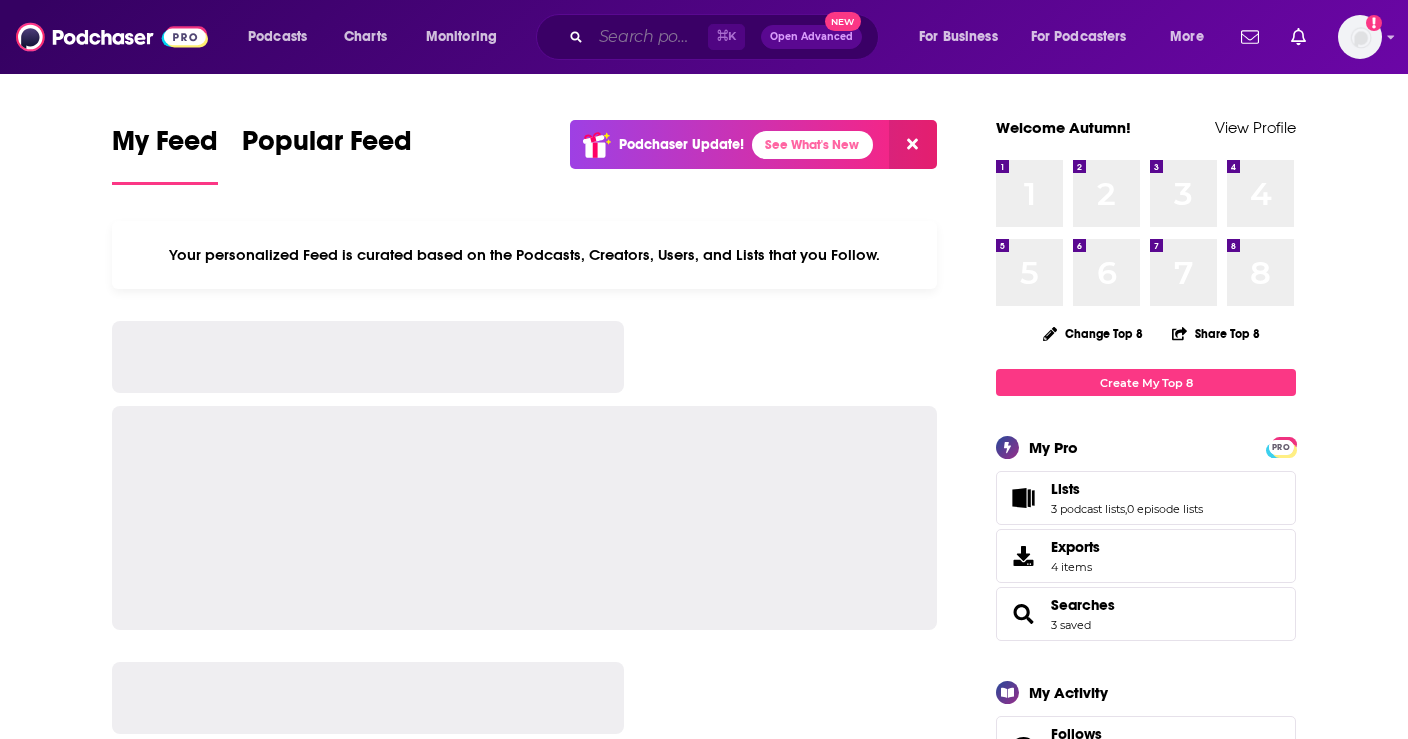 click at bounding box center (649, 37) 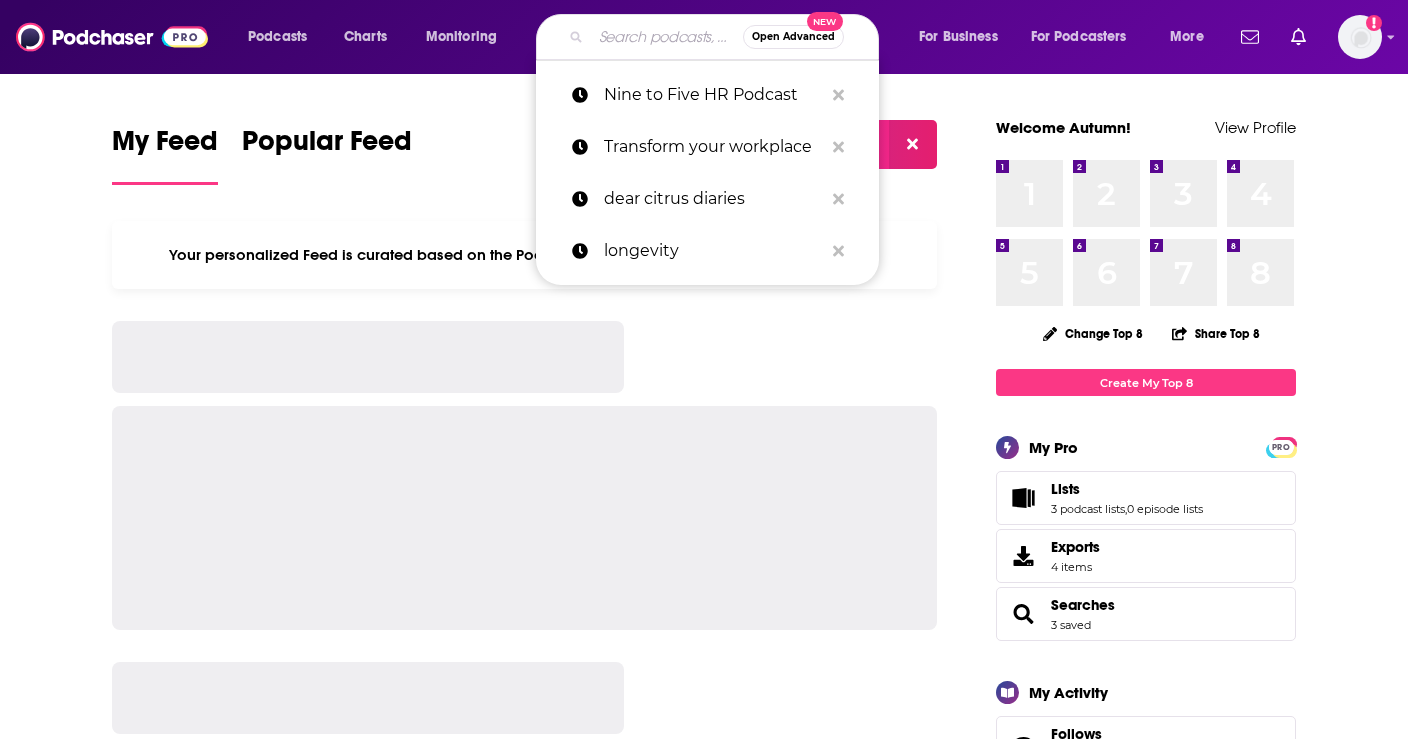 paste on "Nine To Thrive HR" 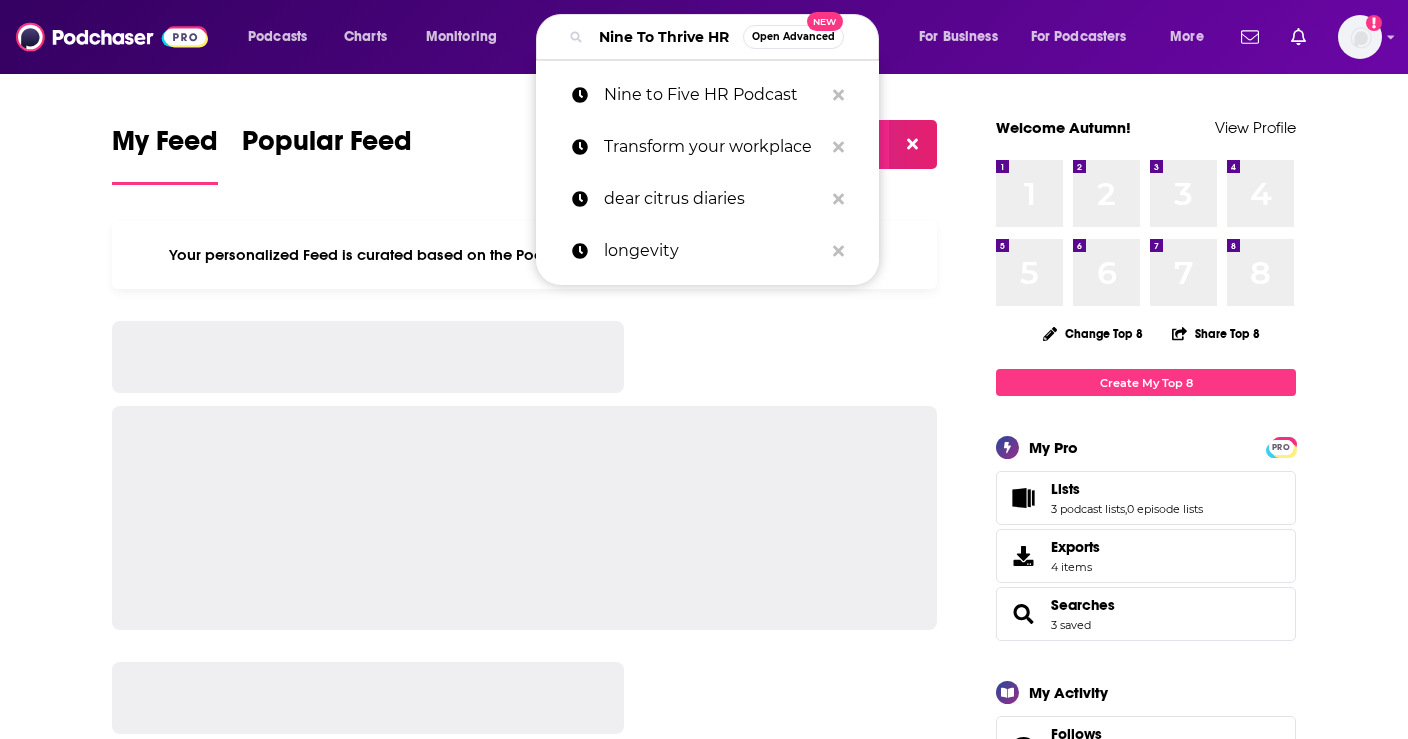 scroll, scrollTop: 0, scrollLeft: 40, axis: horizontal 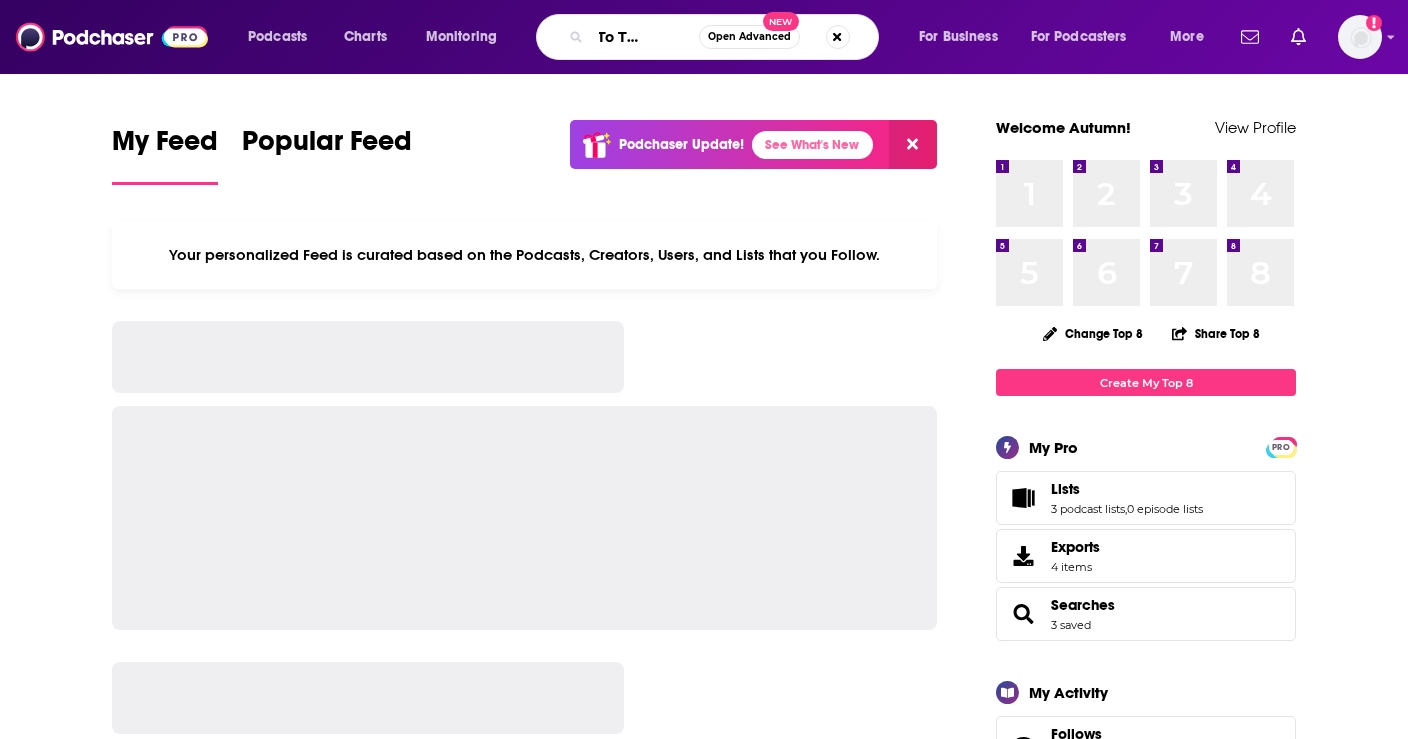 type on "Nine To Thrive HR" 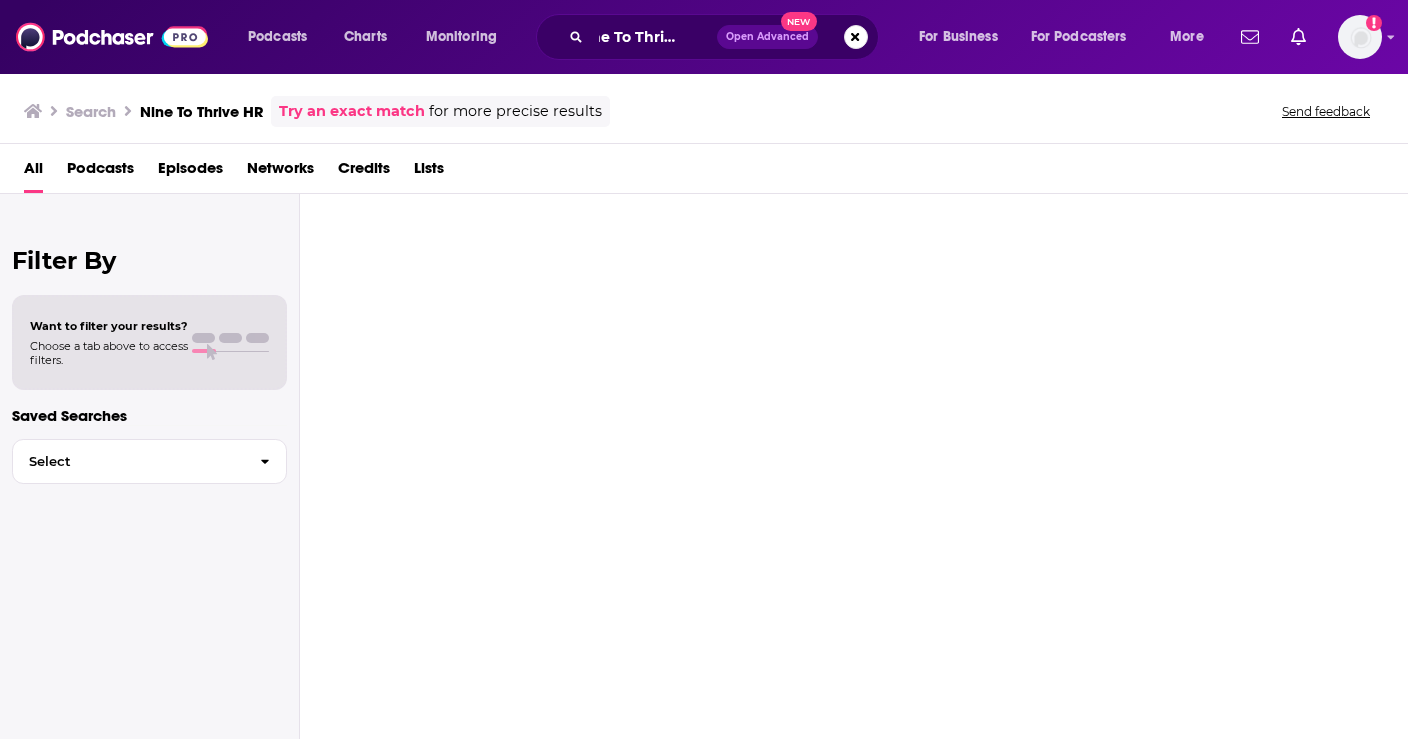 scroll, scrollTop: 0, scrollLeft: 0, axis: both 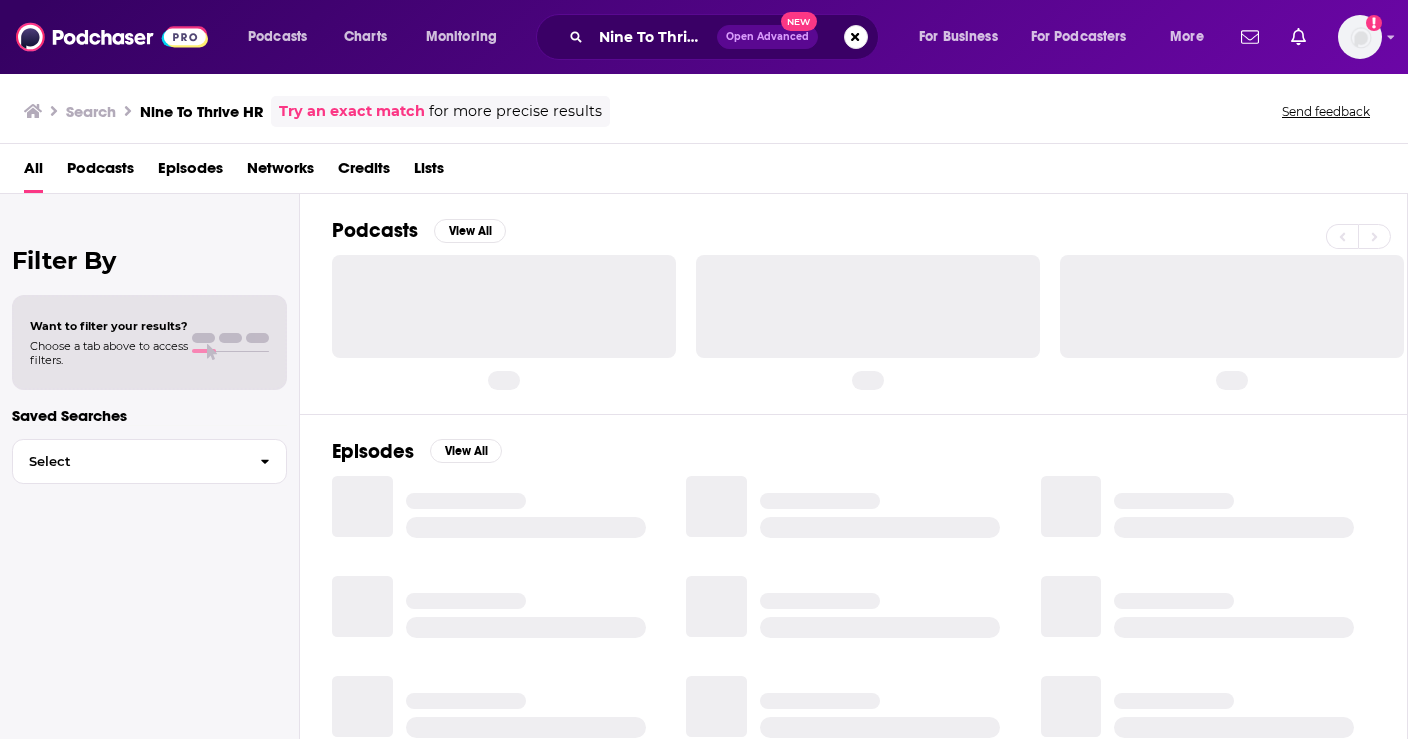 click on "Nine To Thrive HR" at bounding box center [201, 111] 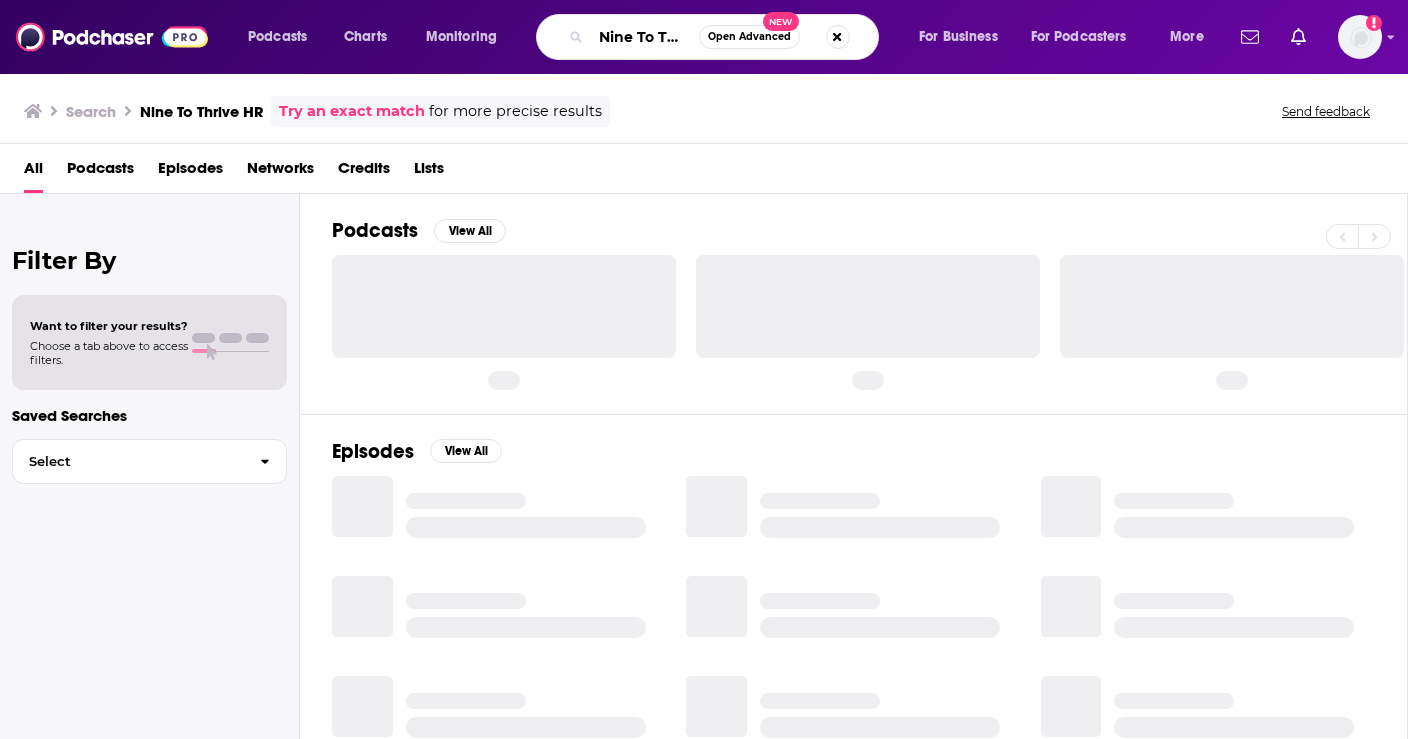 click on "Nine To Thrive HR" at bounding box center [645, 37] 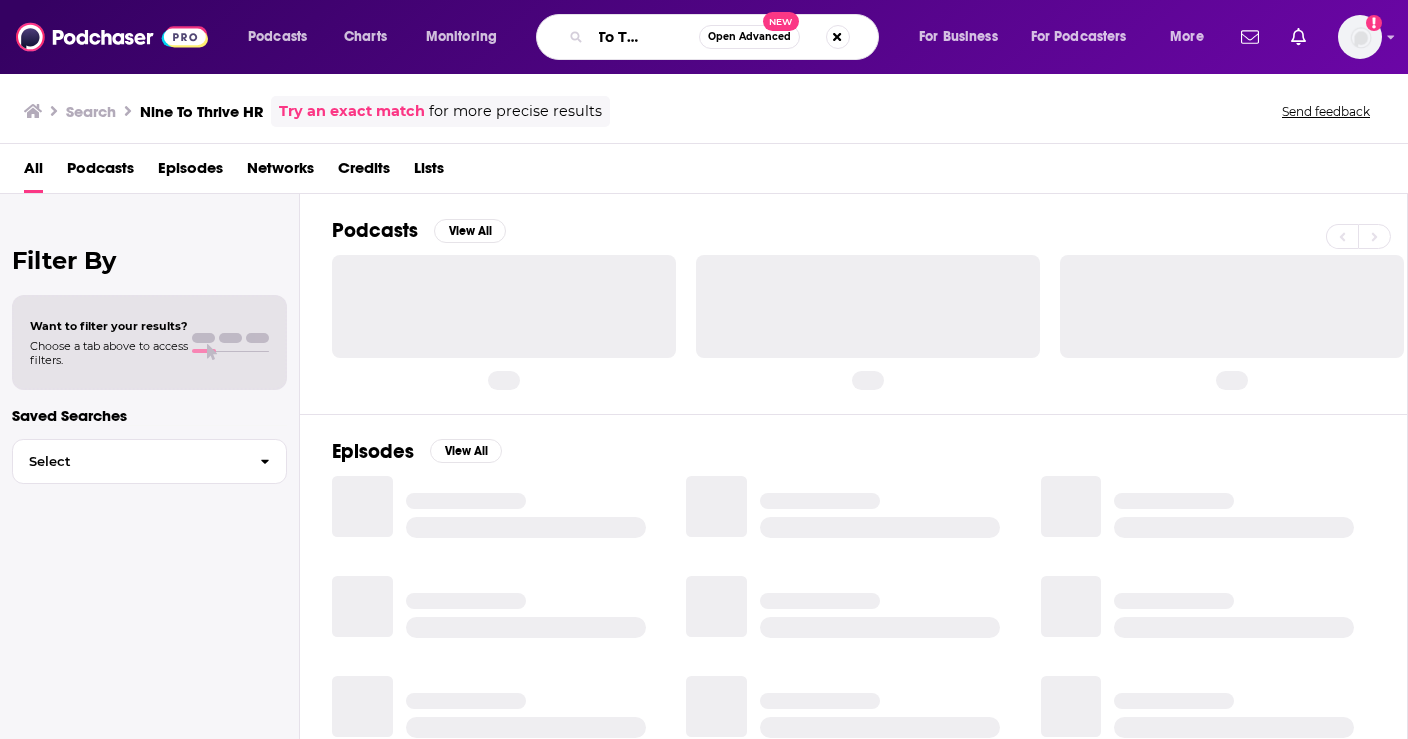 drag, startPoint x: 668, startPoint y: 34, endPoint x: 712, endPoint y: 34, distance: 44 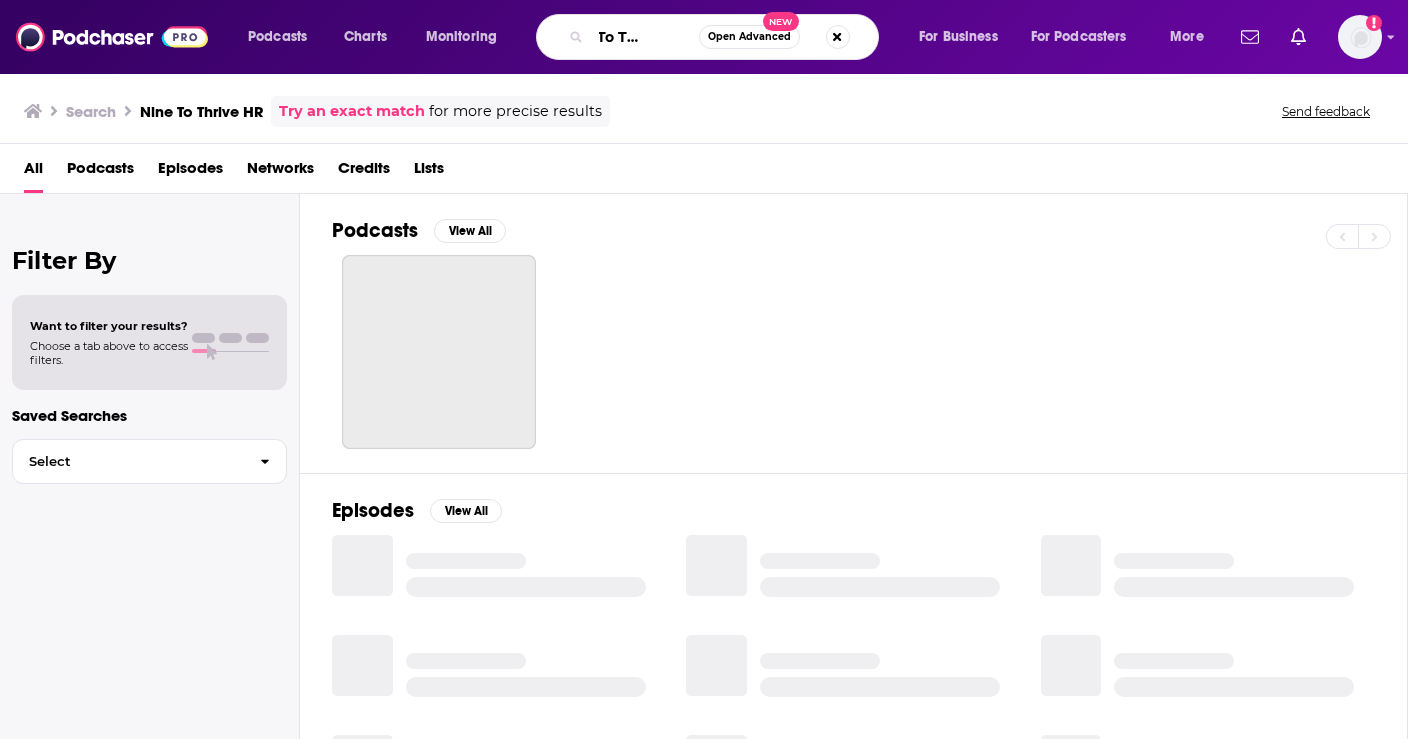 click on "Nine To Thrive HR" at bounding box center (645, 37) 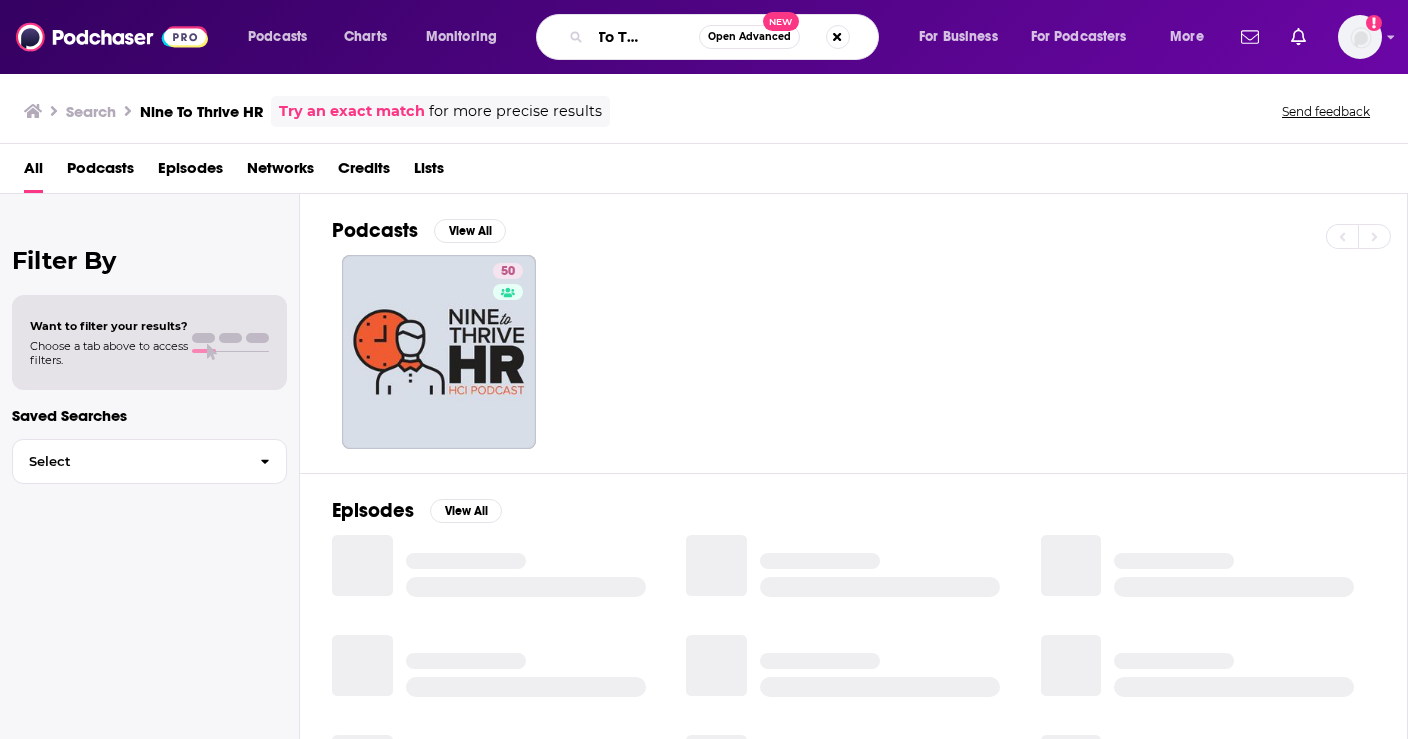 click on "Nine To Thrive HR" at bounding box center (645, 37) 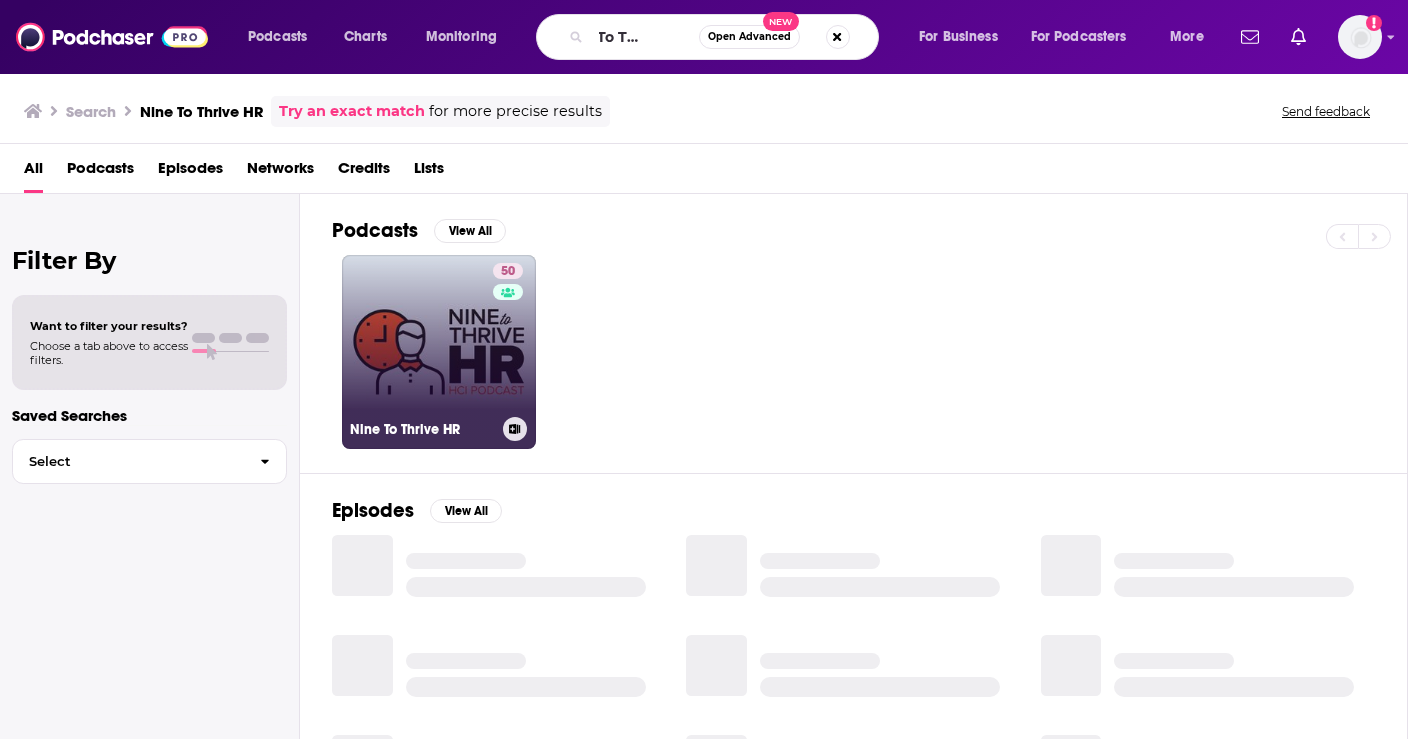 click on "50" at bounding box center (510, 340) 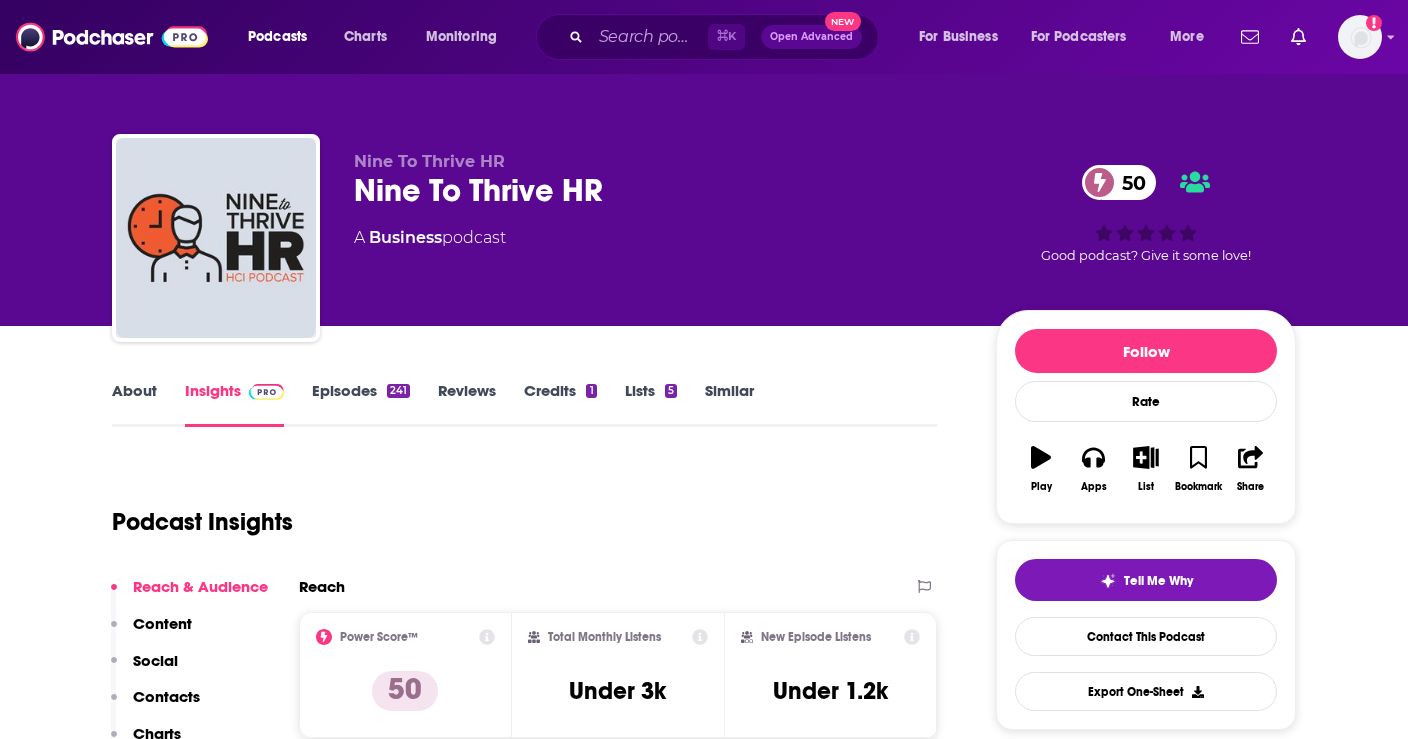 click on "About" at bounding box center (134, 404) 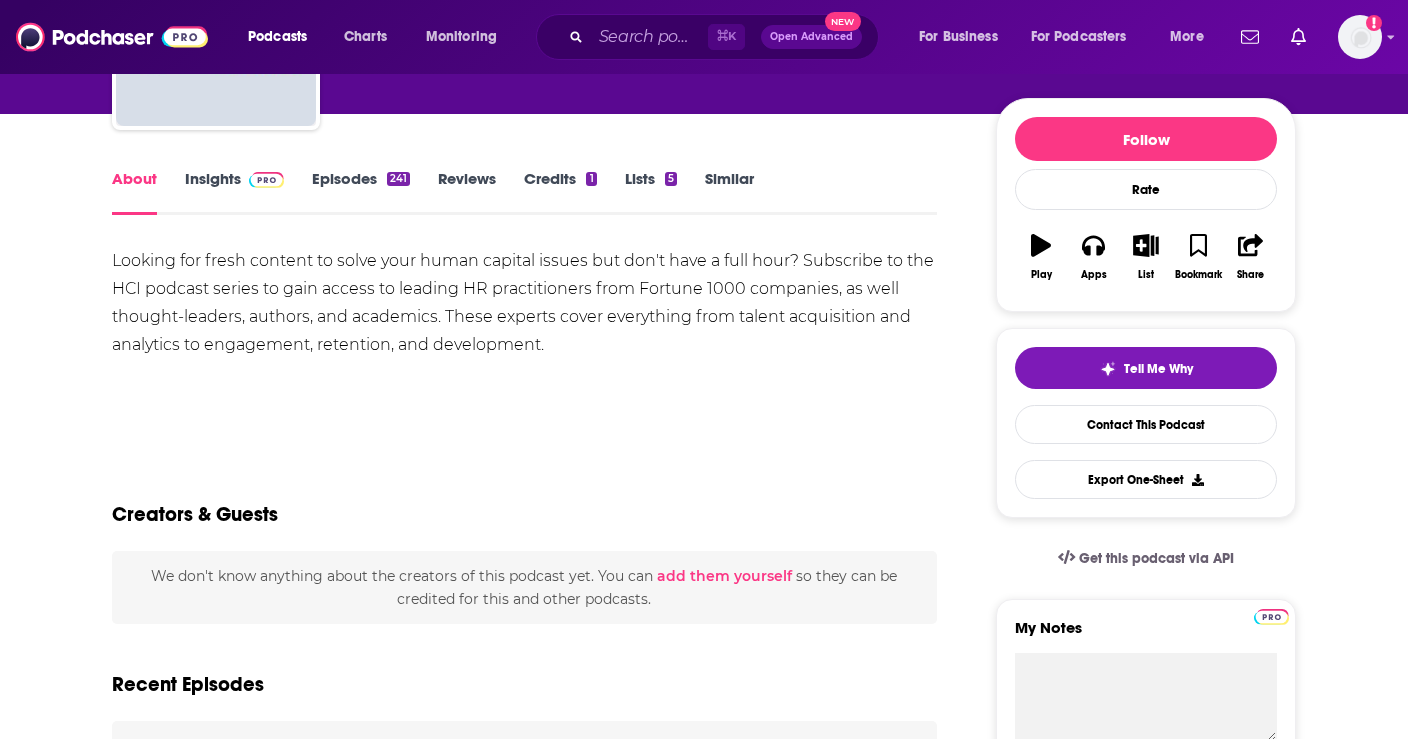 scroll, scrollTop: 256, scrollLeft: 0, axis: vertical 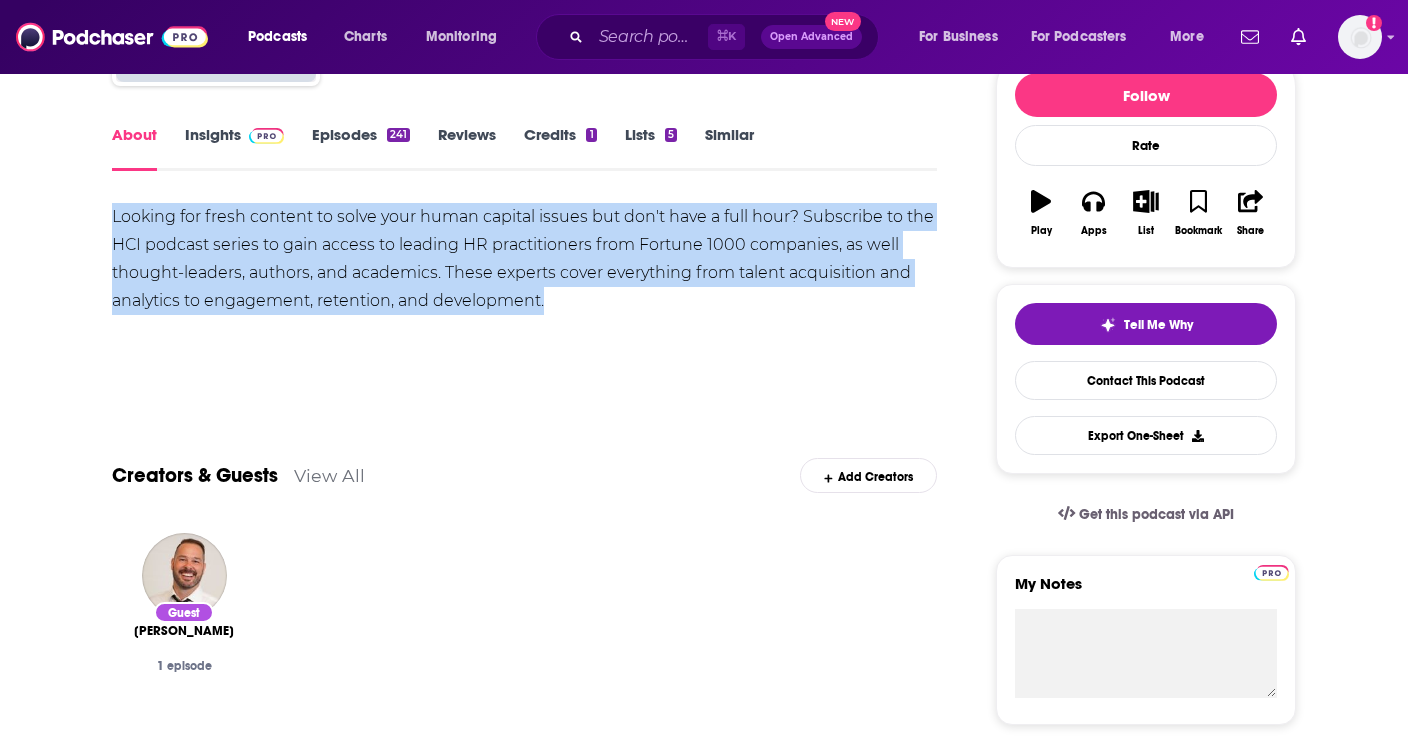 drag, startPoint x: 110, startPoint y: 225, endPoint x: 595, endPoint y: 307, distance: 491.88312 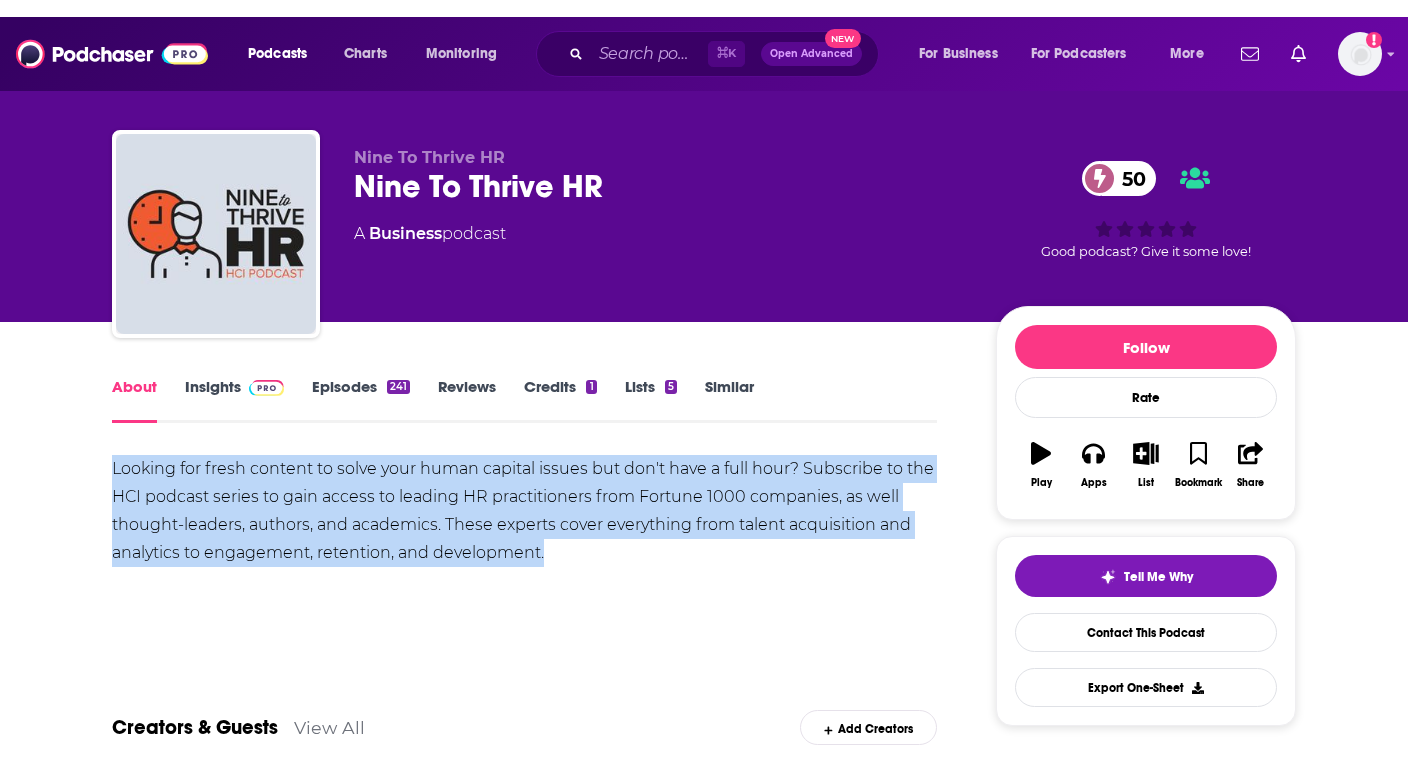 scroll, scrollTop: 16, scrollLeft: 0, axis: vertical 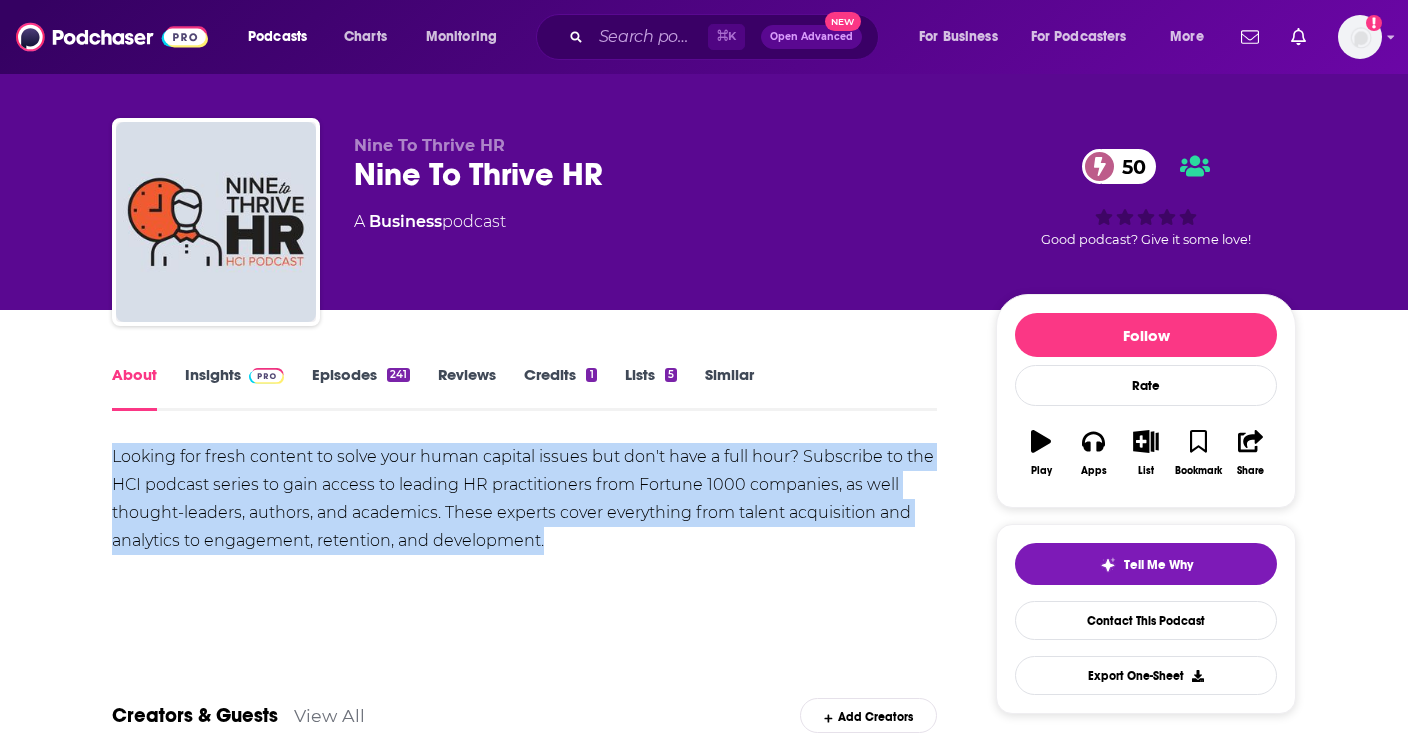 copy on "Looking for fresh content to solve your human capital issues but don't have a full hour? Subscribe to the HCI podcast series to gain access to leading HR practitioners from Fortune 1000 companies, as well thought-leaders, authors, and academics. These experts cover everything from talent acquisition and analytics to engagement, retention, and development." 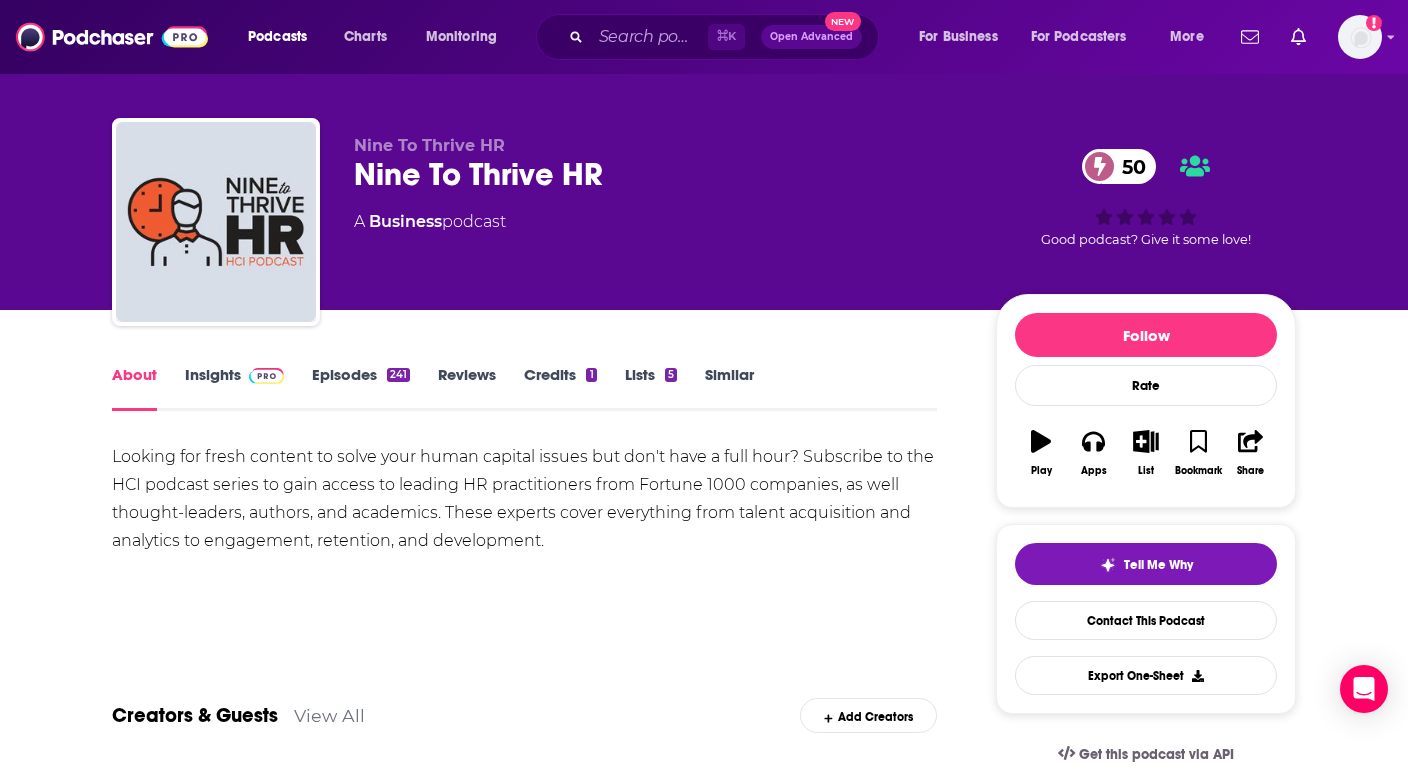 click on "Looking for fresh content to solve your human capital issues but don't have a full hour? Subscribe to the HCI podcast series to gain access to leading HR practitioners from Fortune 1000 companies, as well thought-leaders, authors, and academics. These experts cover everything from talent acquisition and analytics to engagement, retention, and development. Show More" at bounding box center (524, 534) 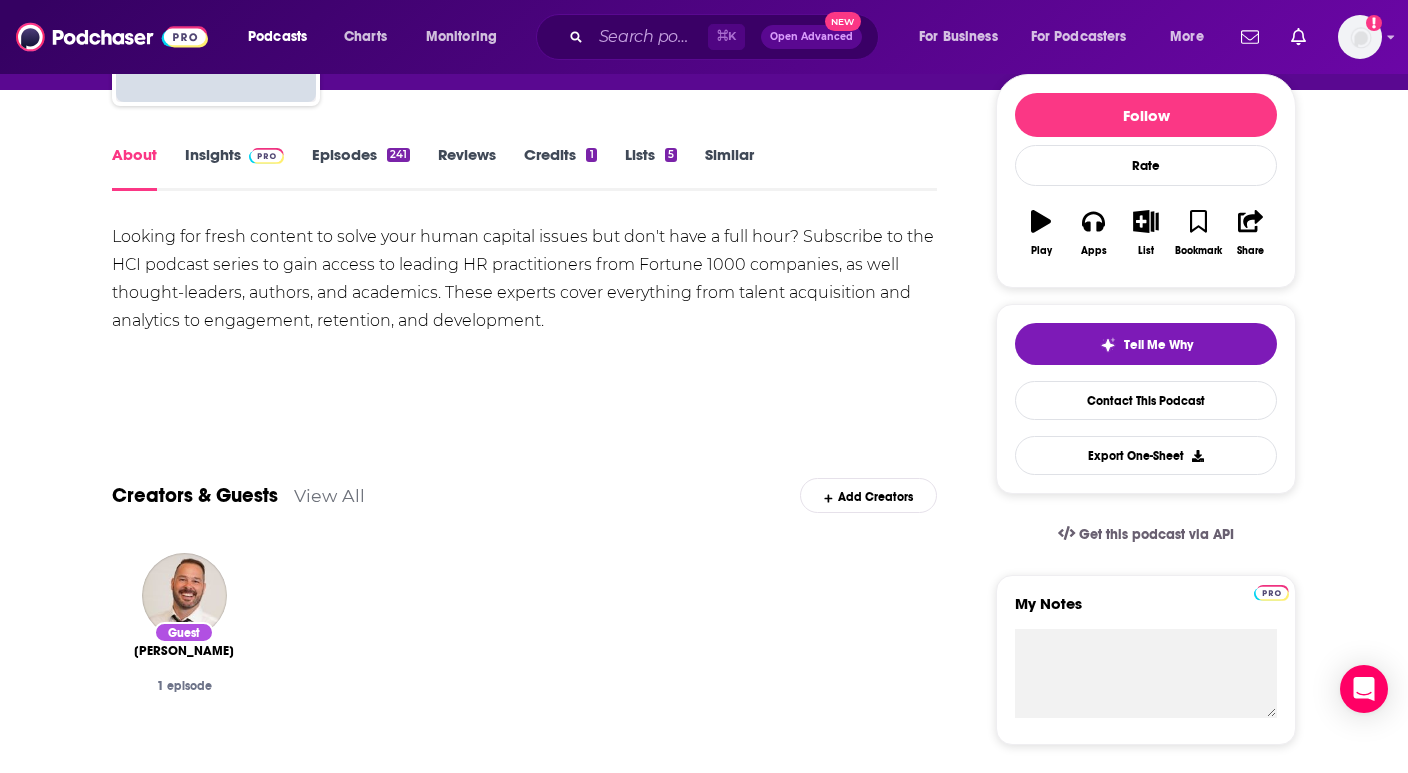 scroll, scrollTop: 239, scrollLeft: 0, axis: vertical 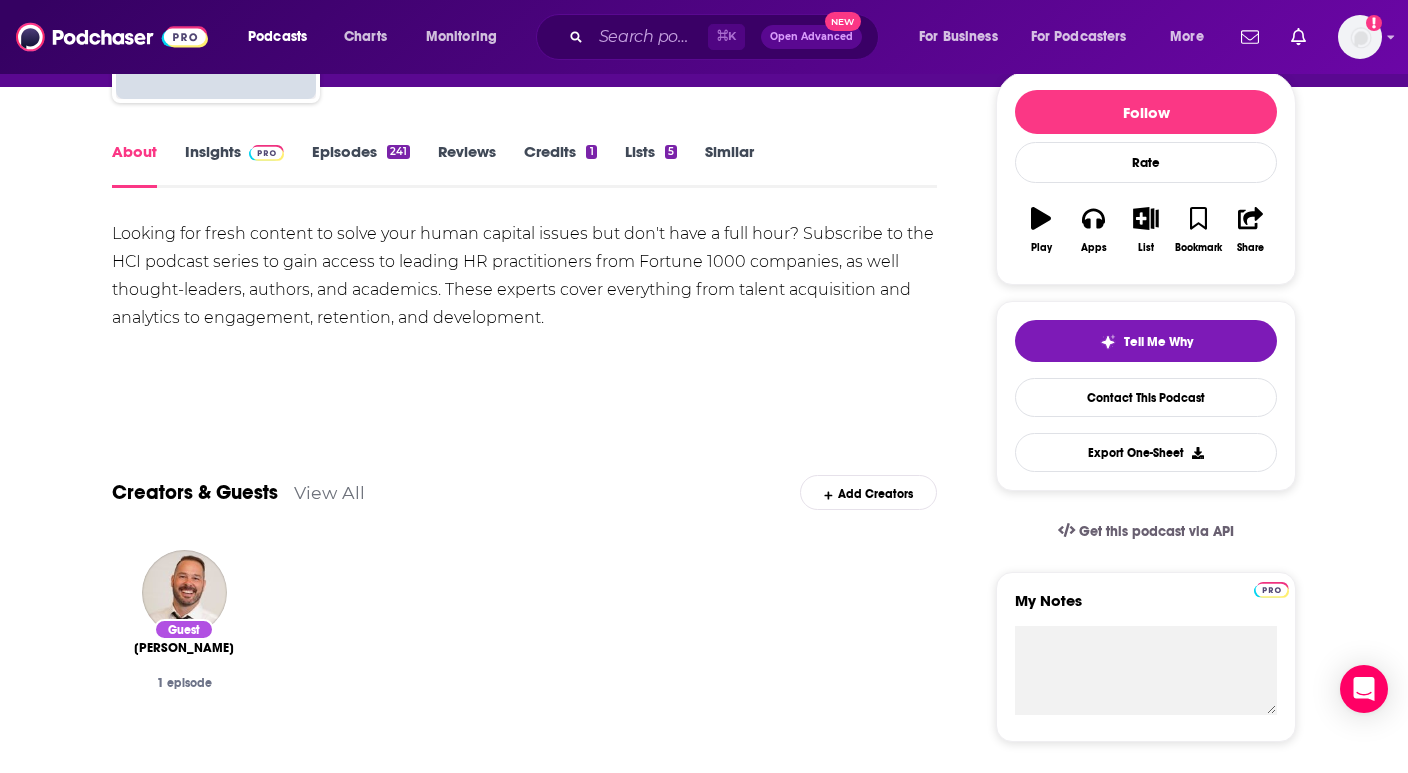 copy on "Steve Yacovelli" 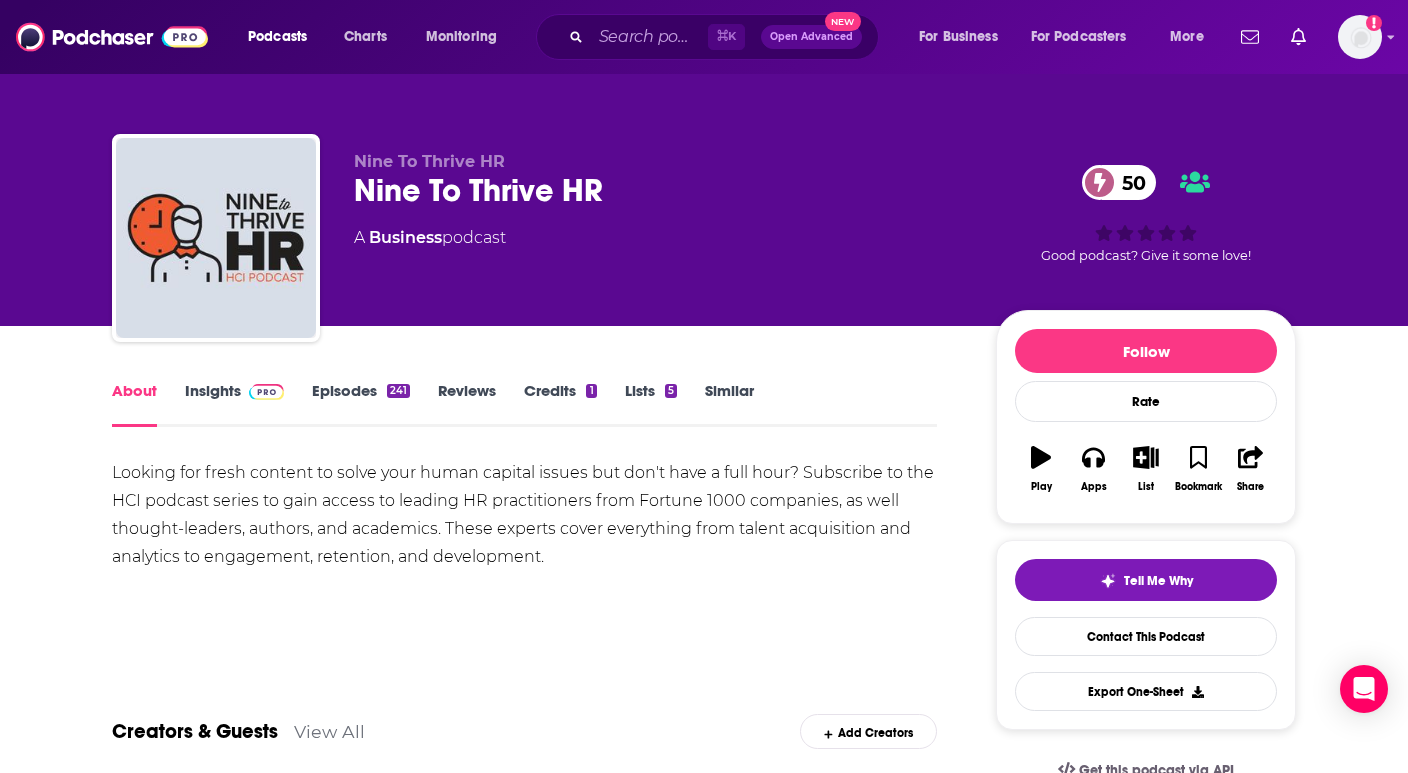 click on "Insights" at bounding box center [234, 404] 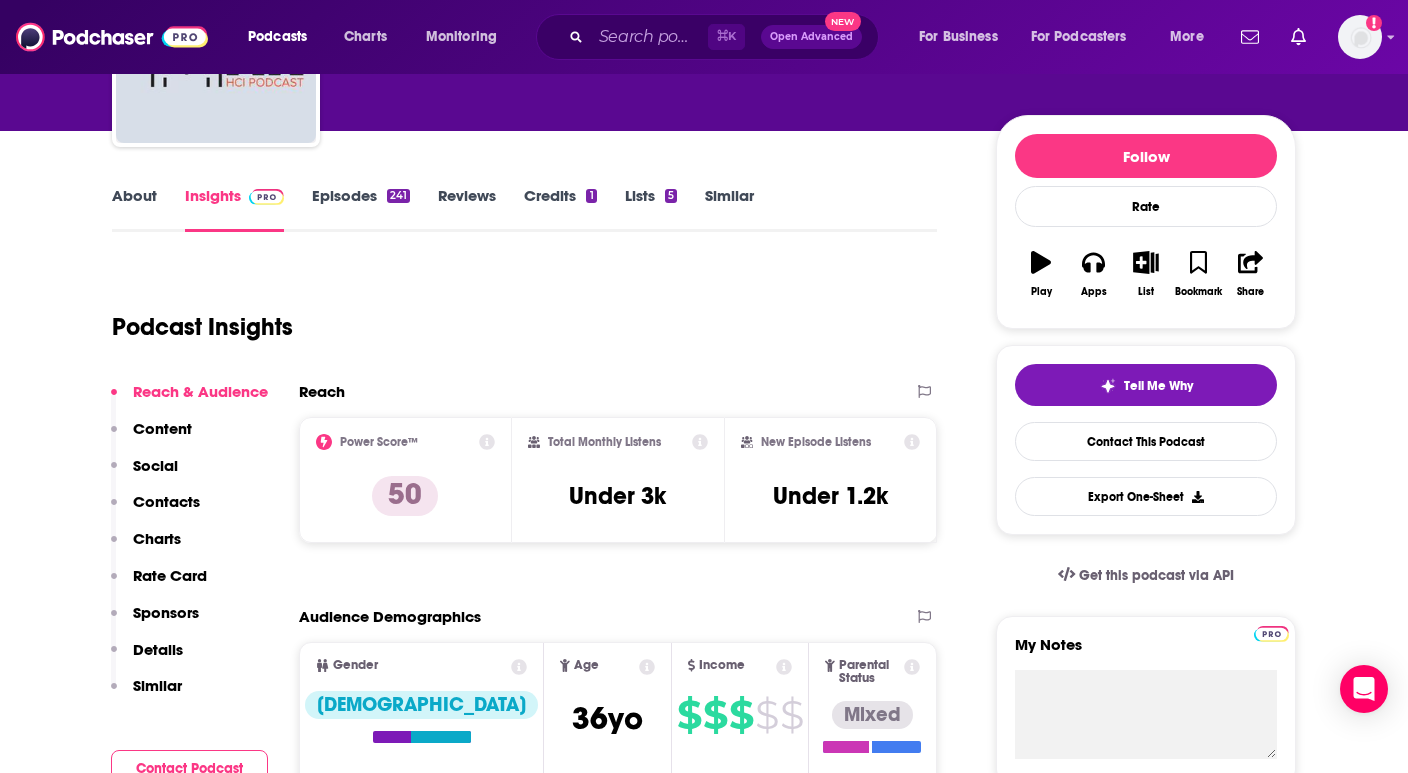 scroll, scrollTop: 191, scrollLeft: 0, axis: vertical 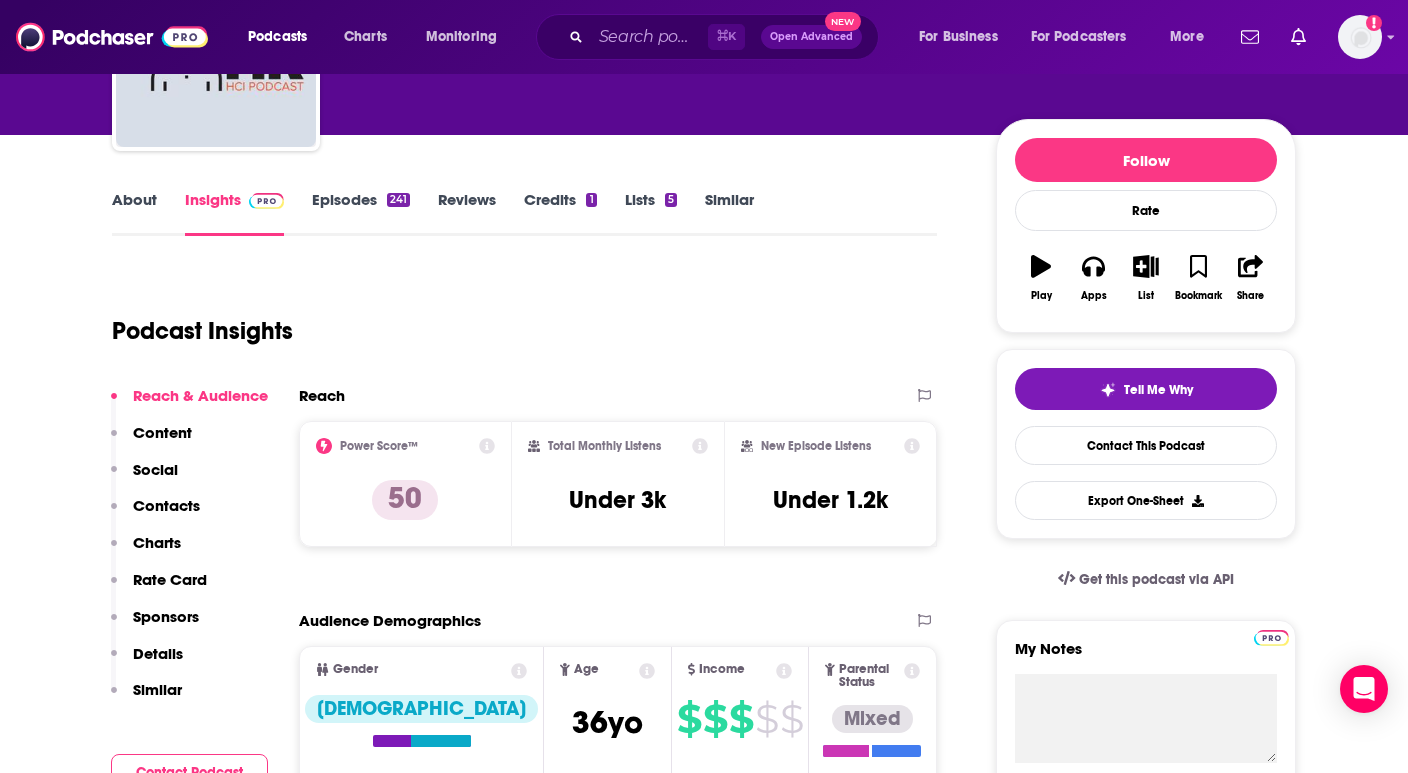 click on "Reviews" at bounding box center (467, 213) 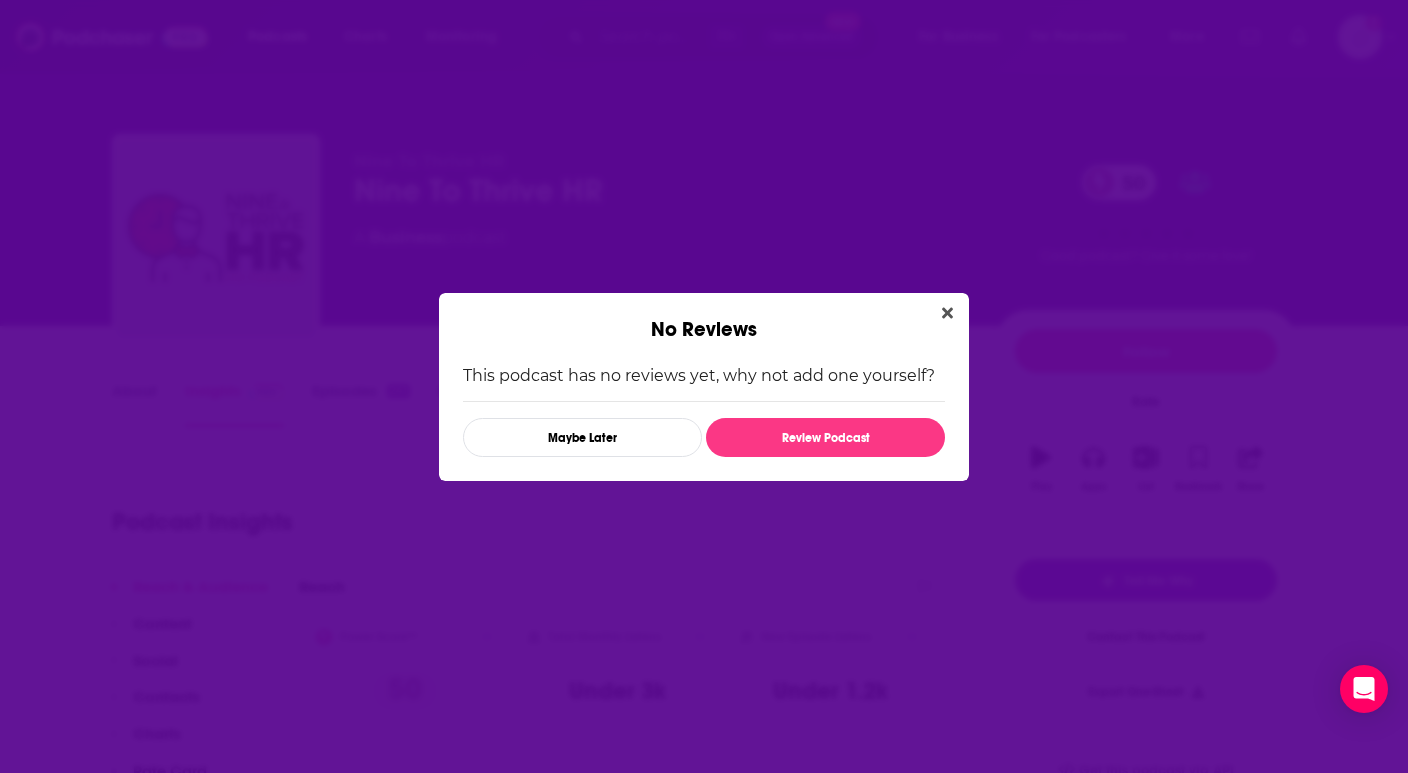 scroll, scrollTop: 0, scrollLeft: 0, axis: both 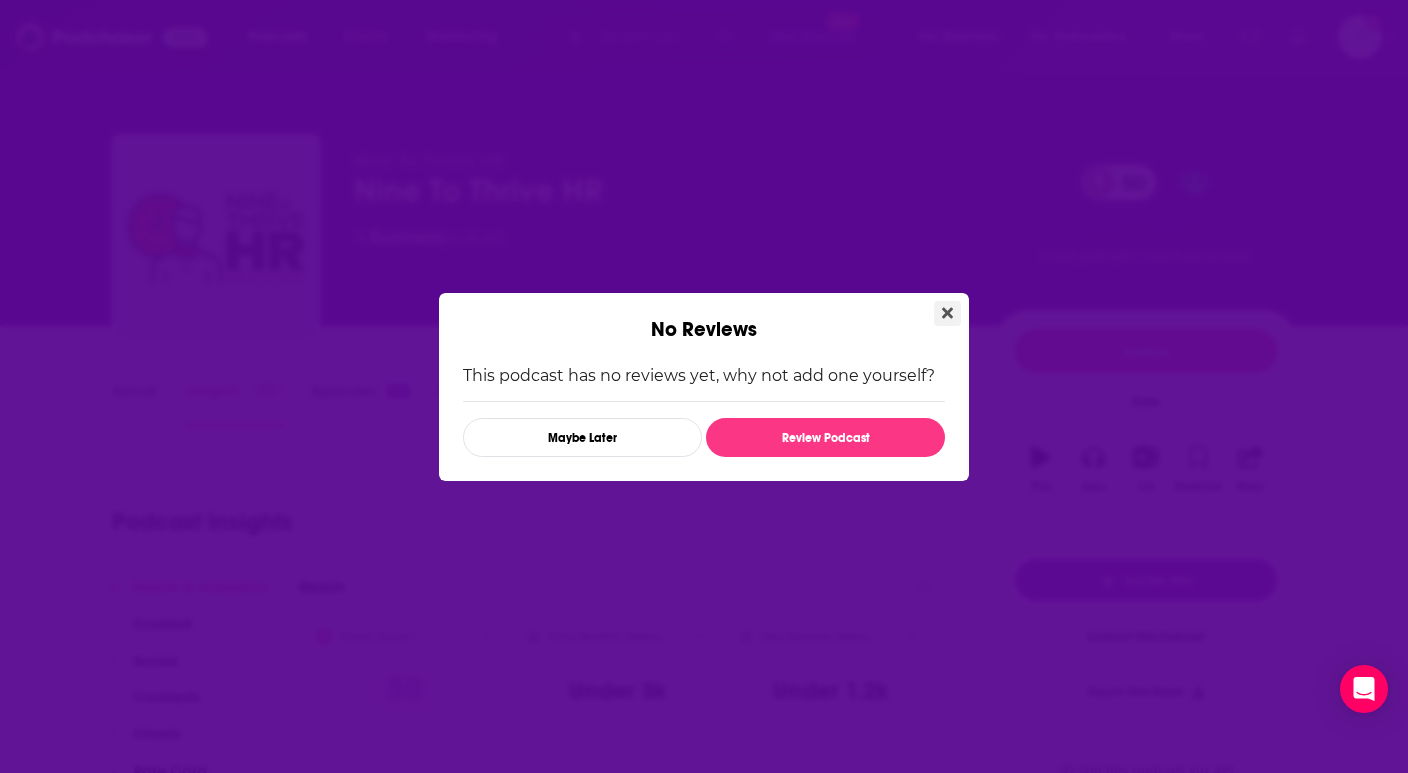 click 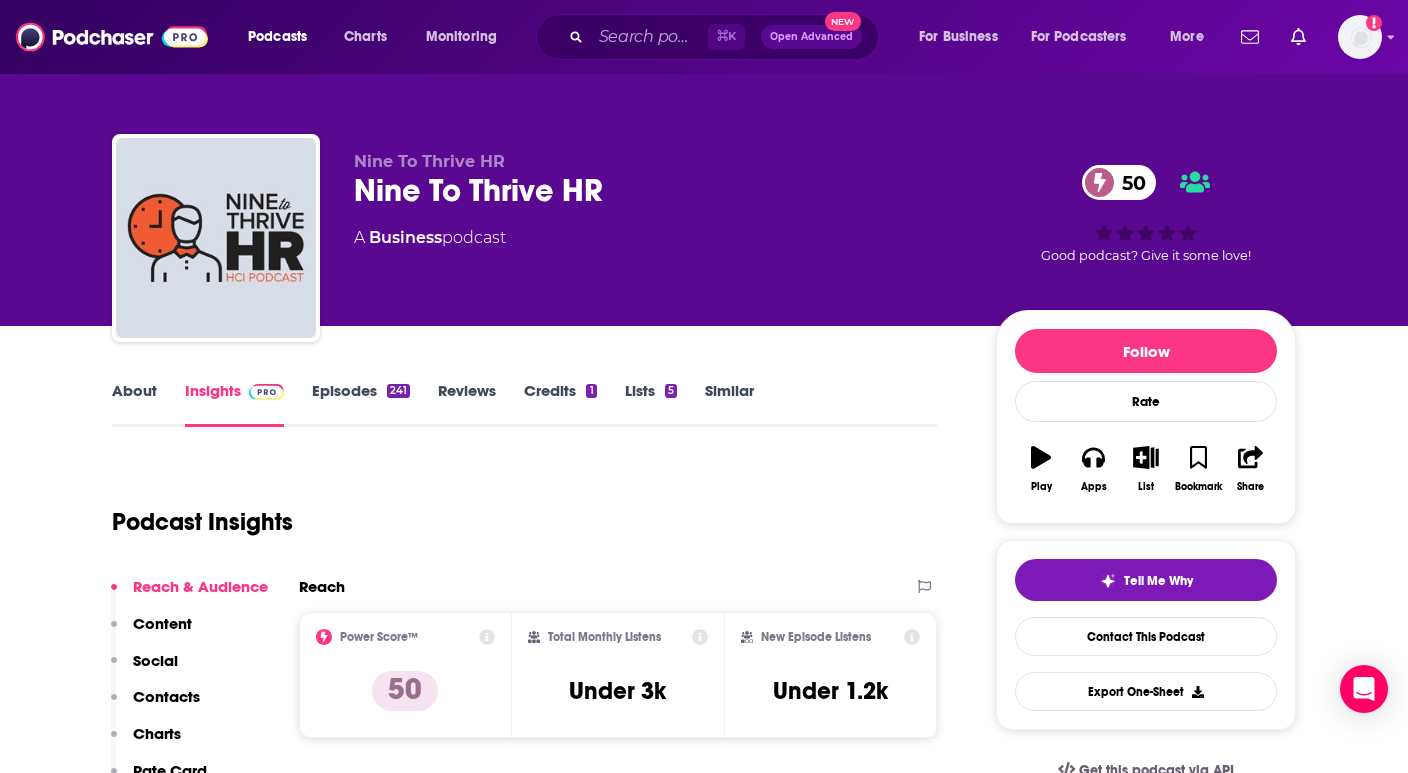 click on "About" at bounding box center (134, 404) 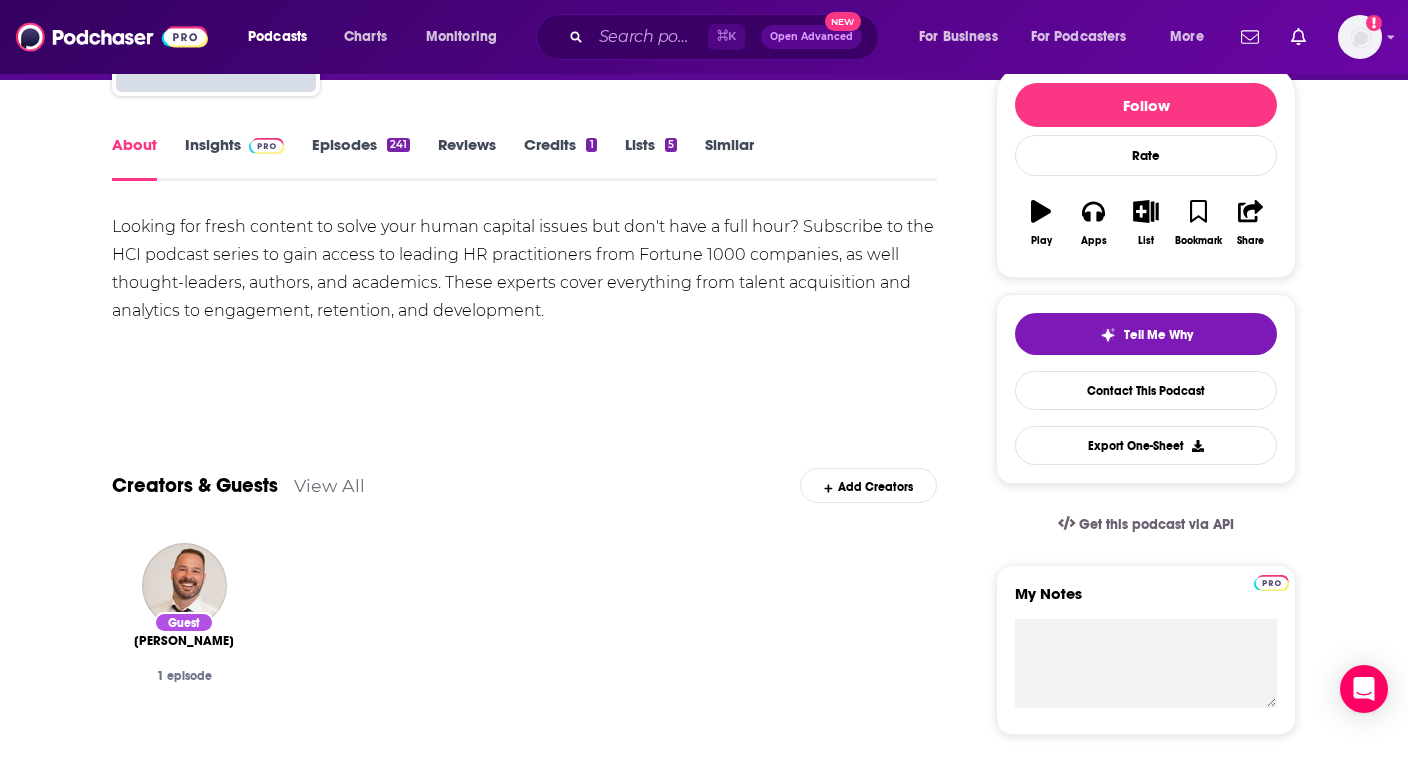 scroll, scrollTop: 0, scrollLeft: 0, axis: both 